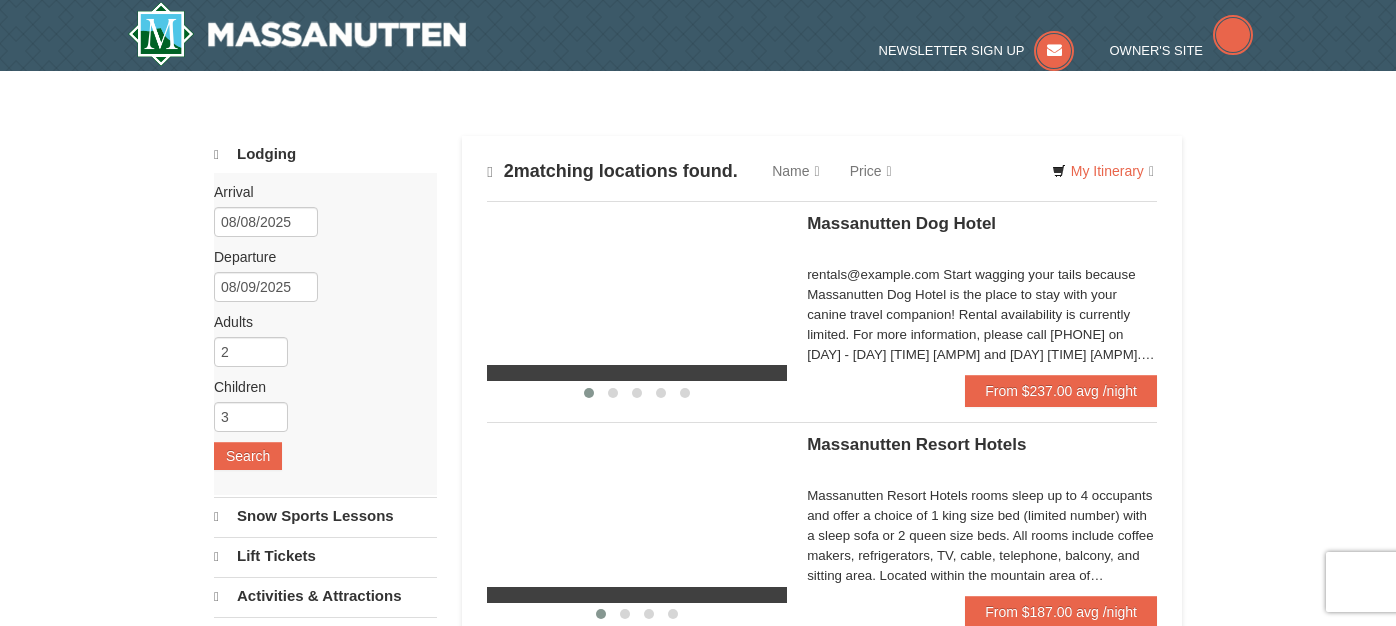 scroll, scrollTop: 0, scrollLeft: 0, axis: both 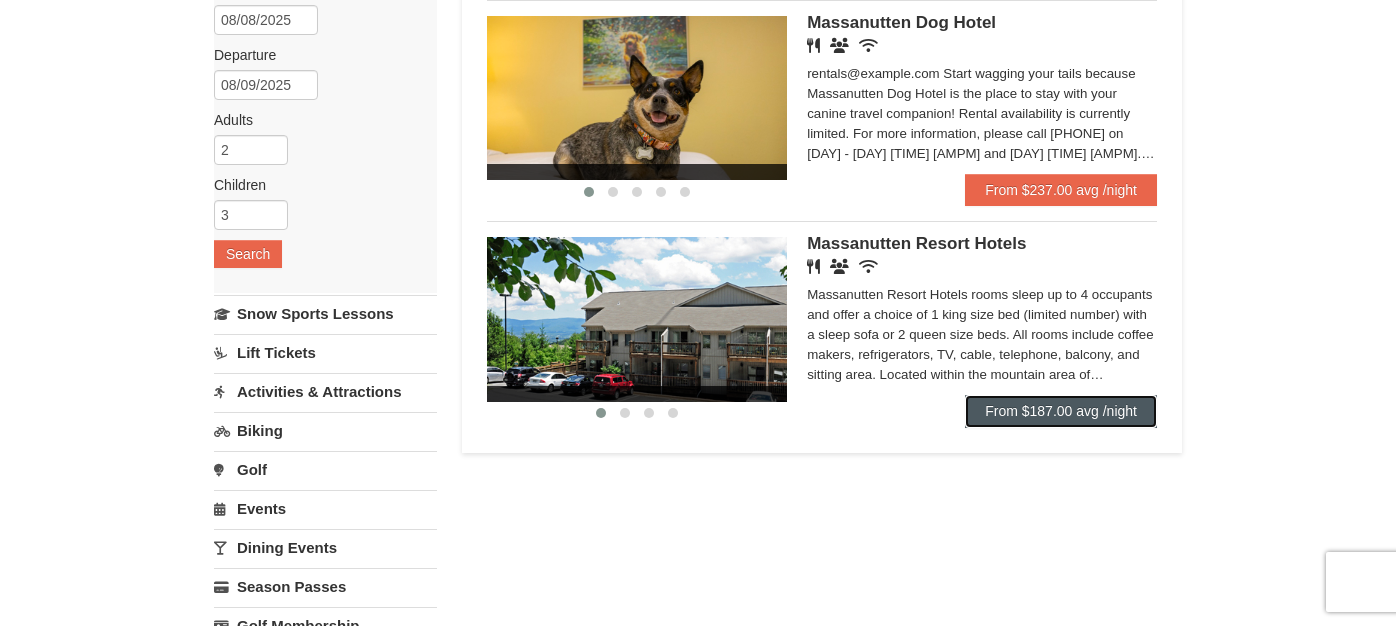 click on "From $187.00 avg /night" at bounding box center [1061, 411] 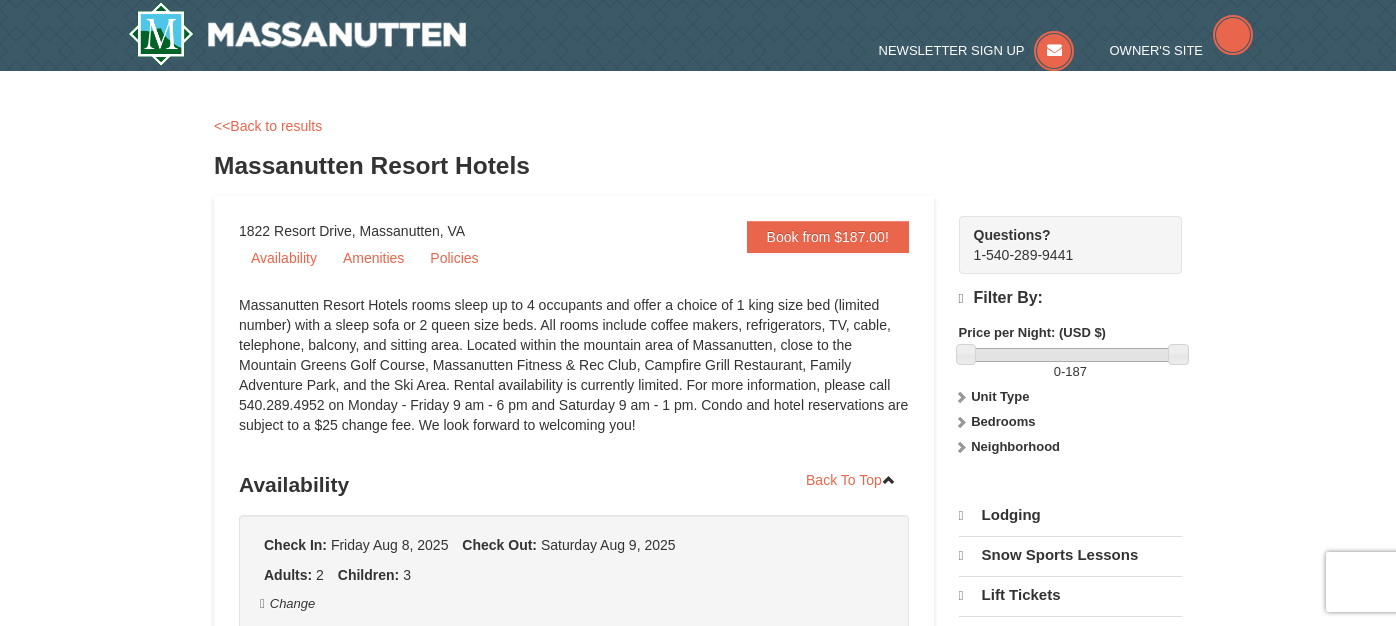 scroll, scrollTop: 0, scrollLeft: 0, axis: both 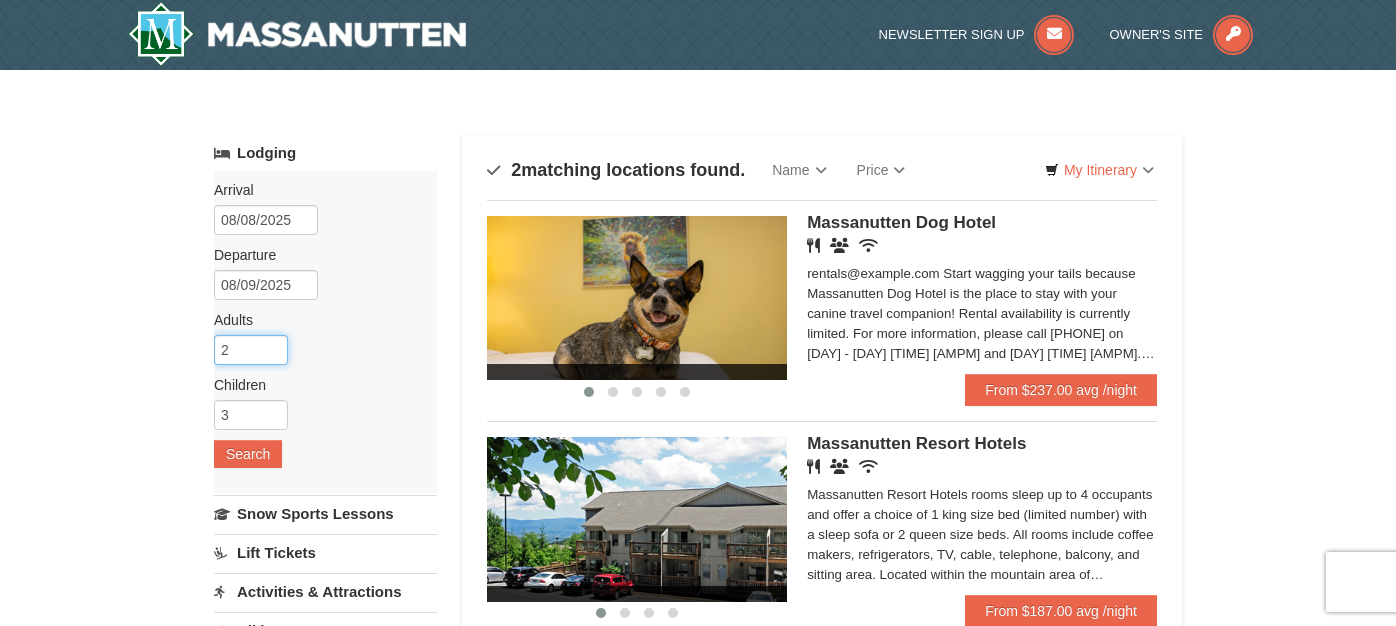 click on "2" at bounding box center (251, 350) 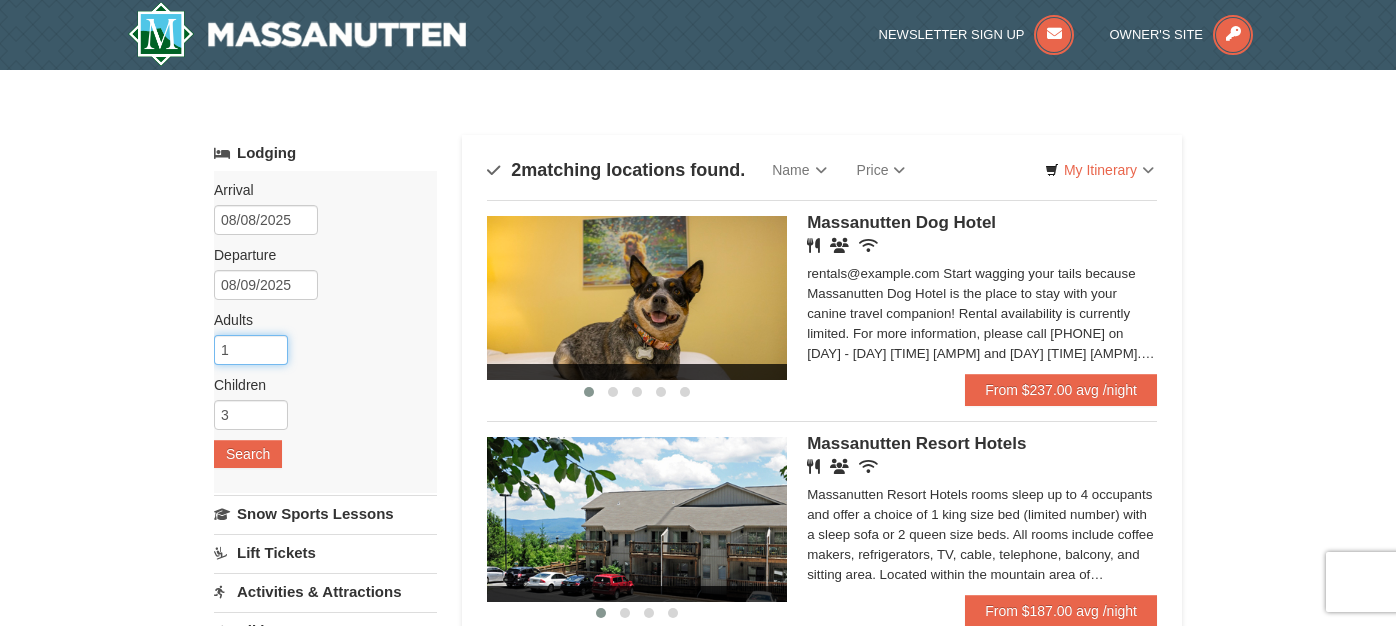click on "1" at bounding box center [251, 350] 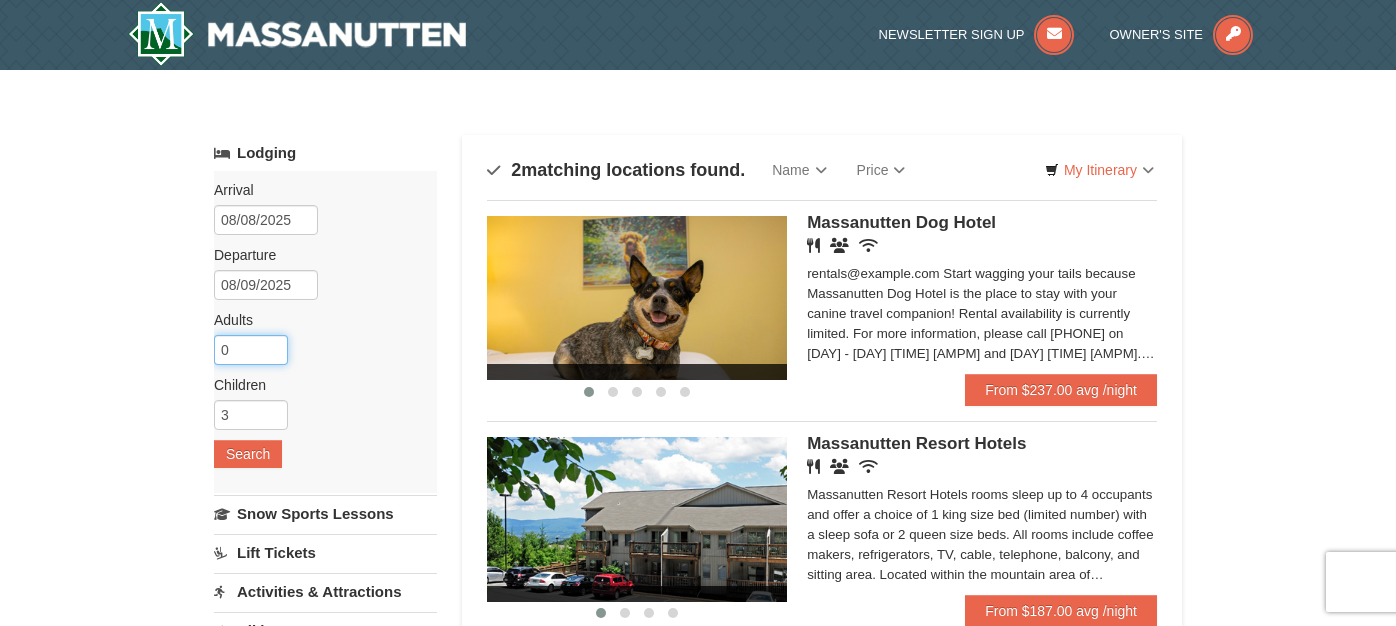 type on "0" 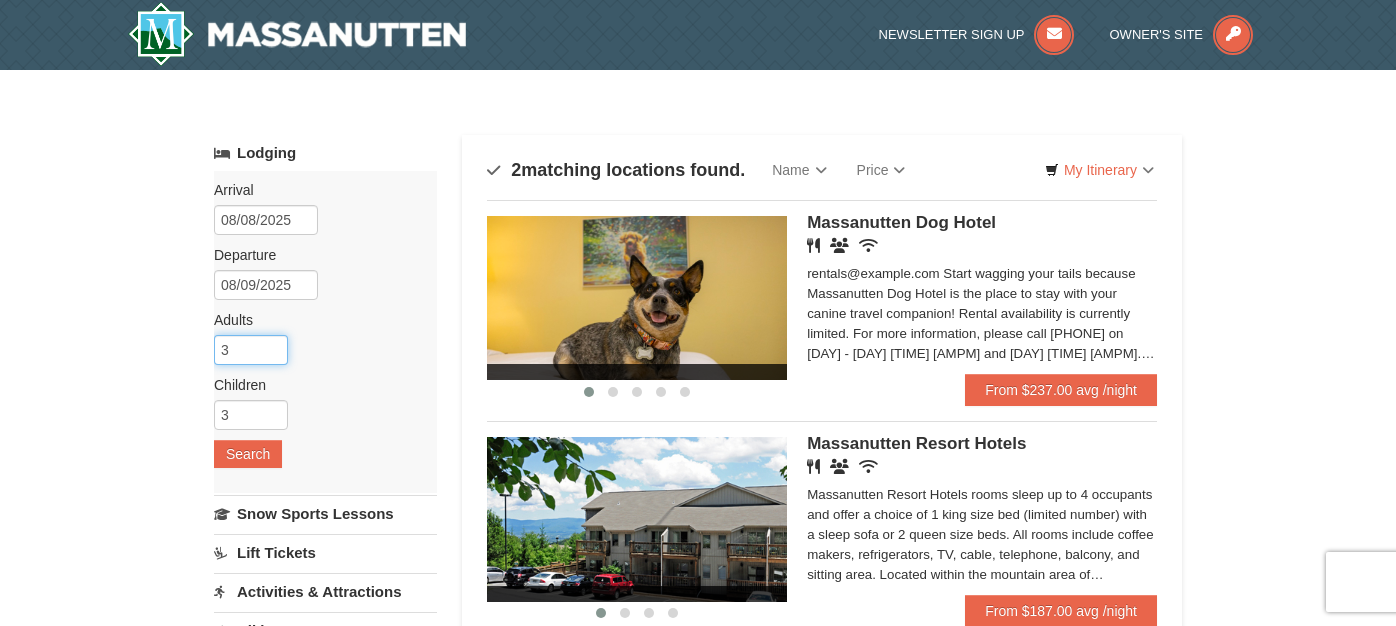 type on "3" 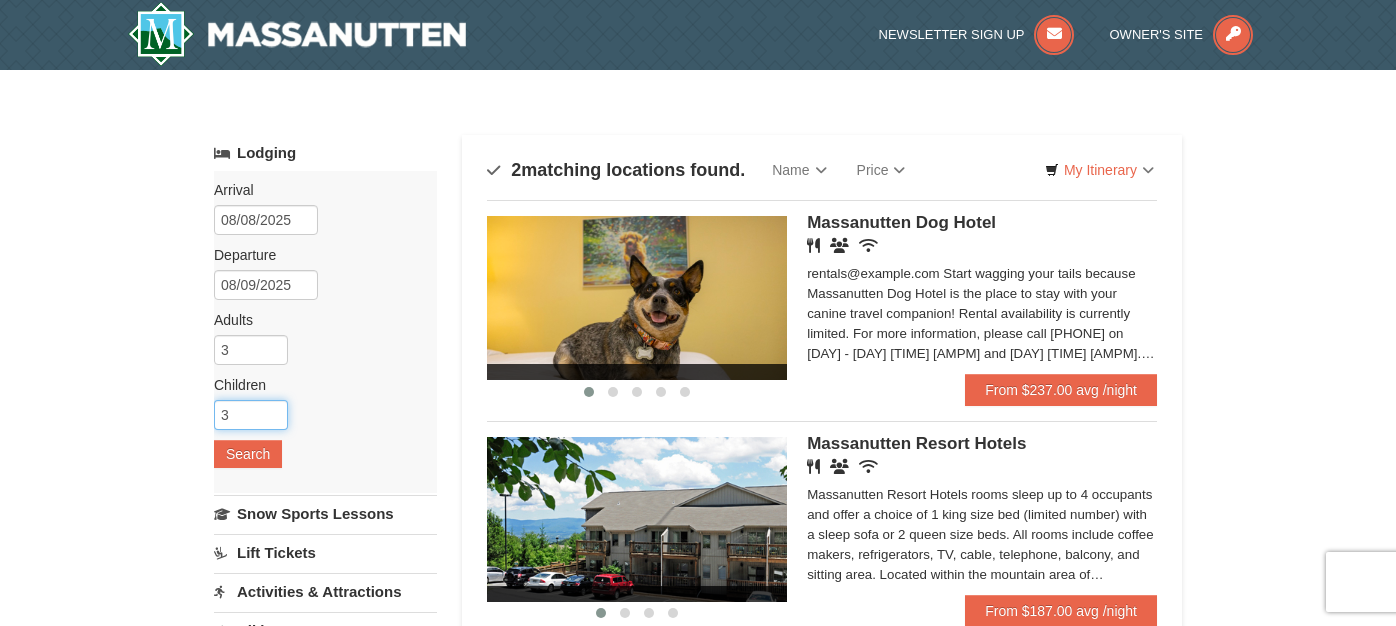 click on "3" at bounding box center [251, 415] 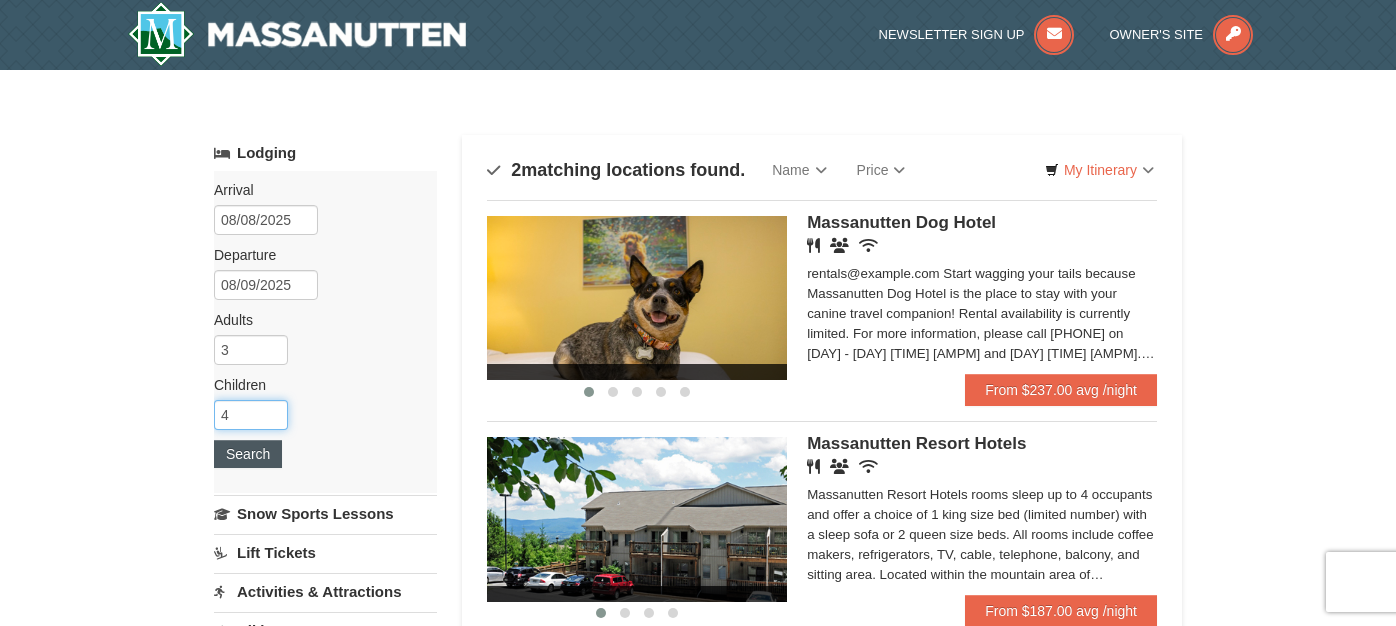 type on "4" 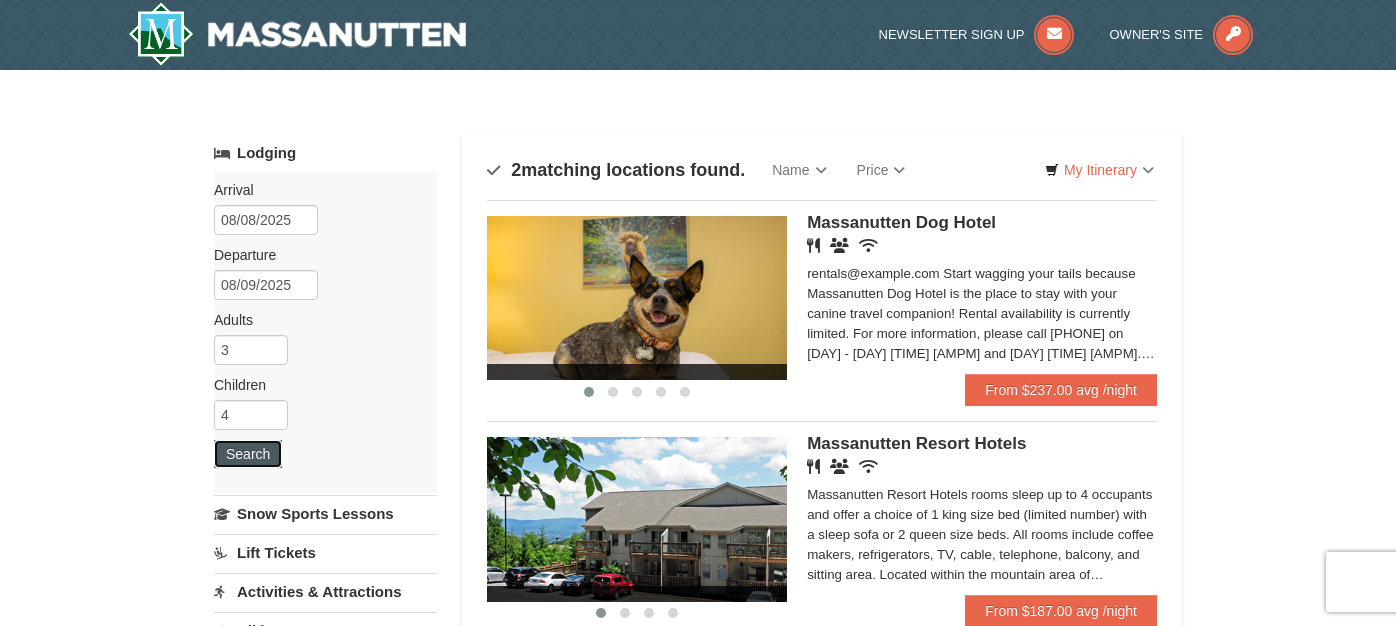 click on "Search" at bounding box center [248, 454] 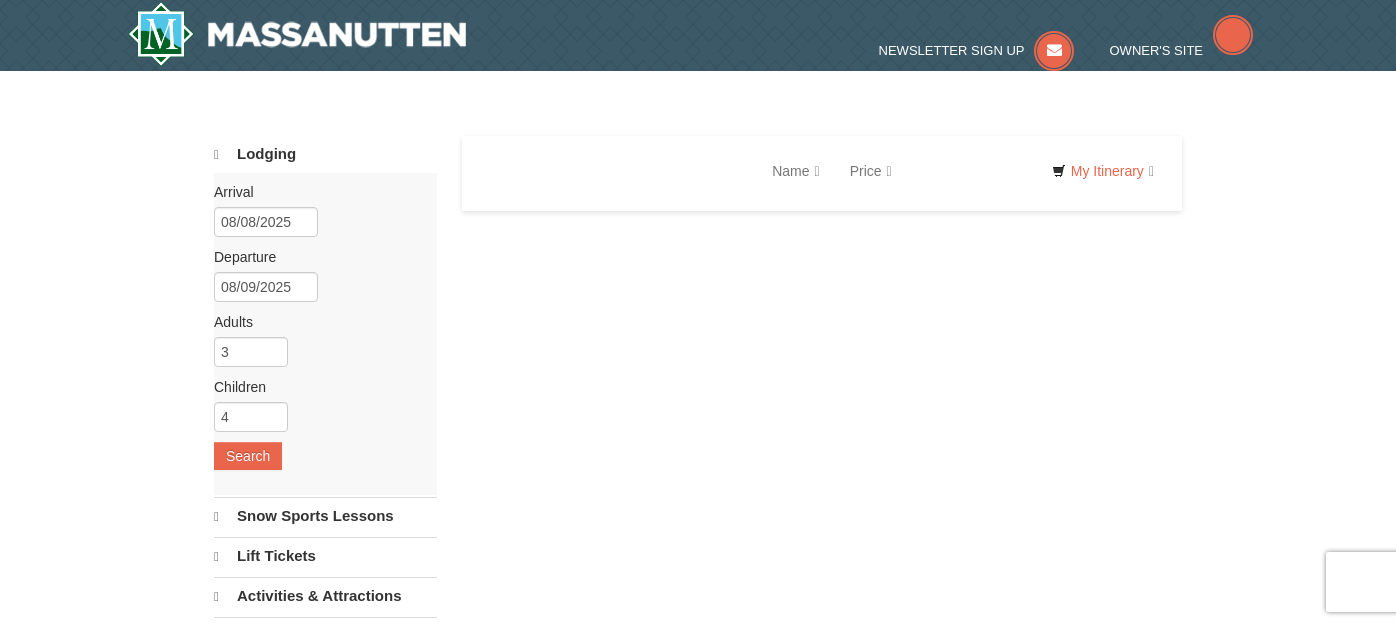 scroll, scrollTop: 0, scrollLeft: 0, axis: both 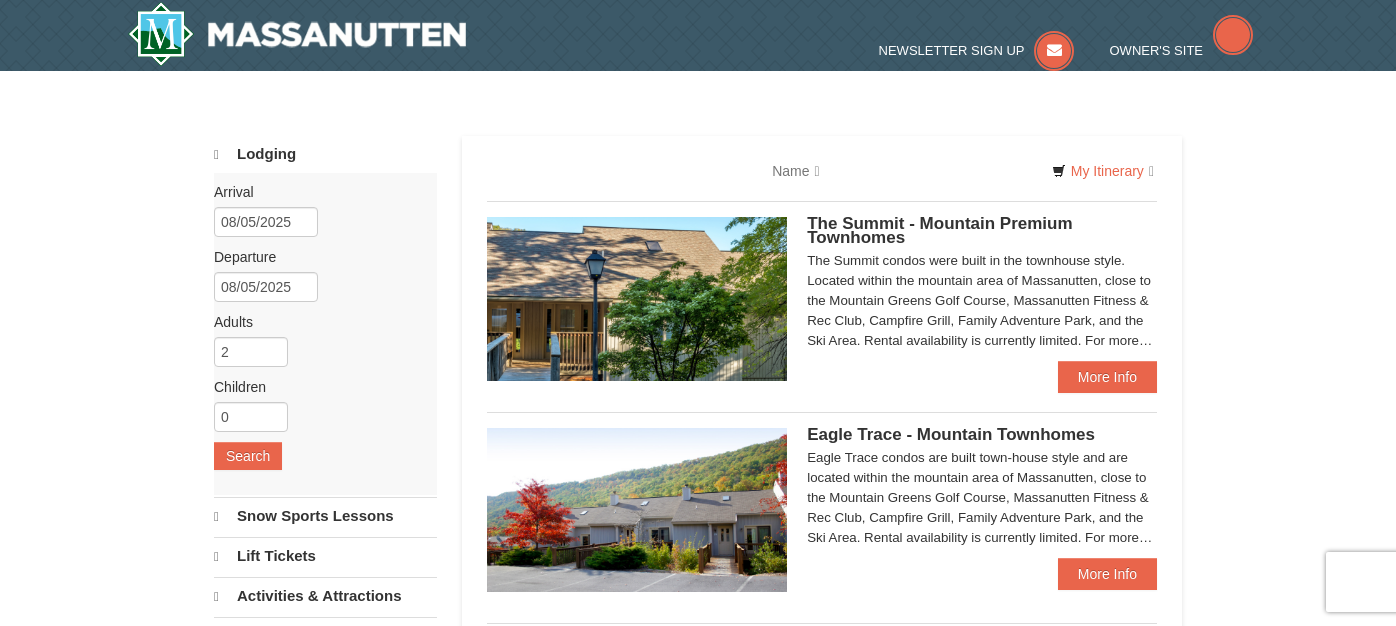 type 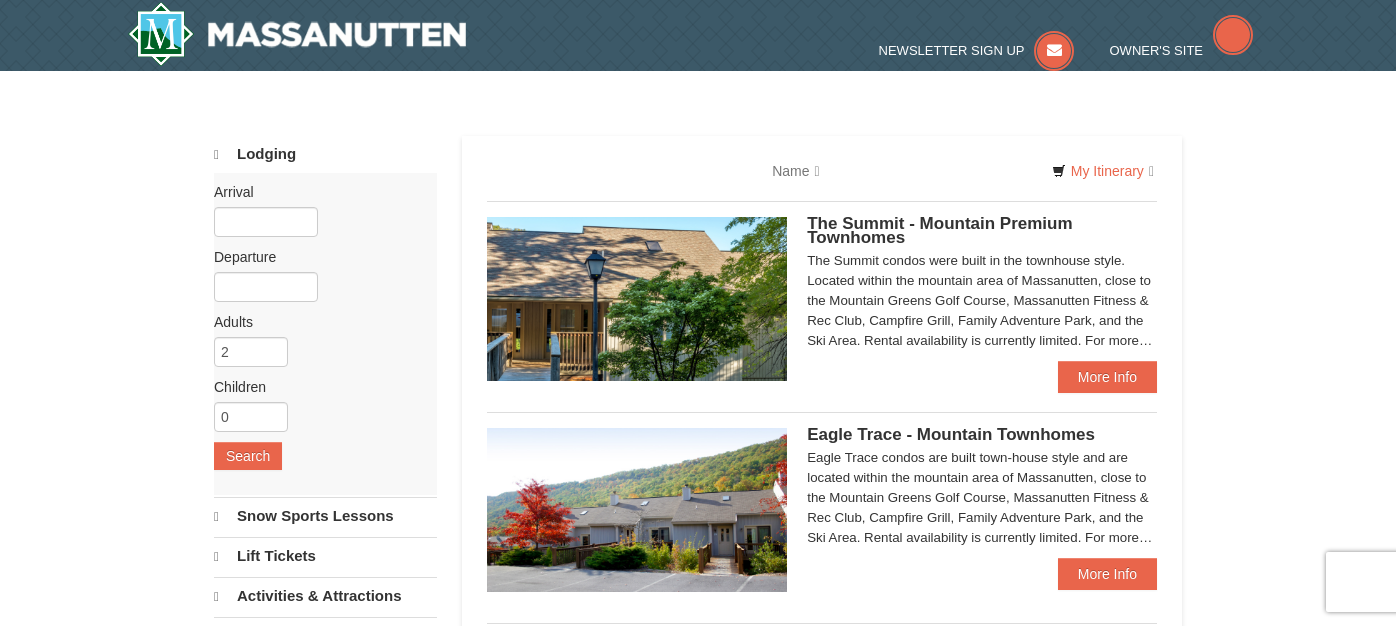 scroll, scrollTop: 0, scrollLeft: 0, axis: both 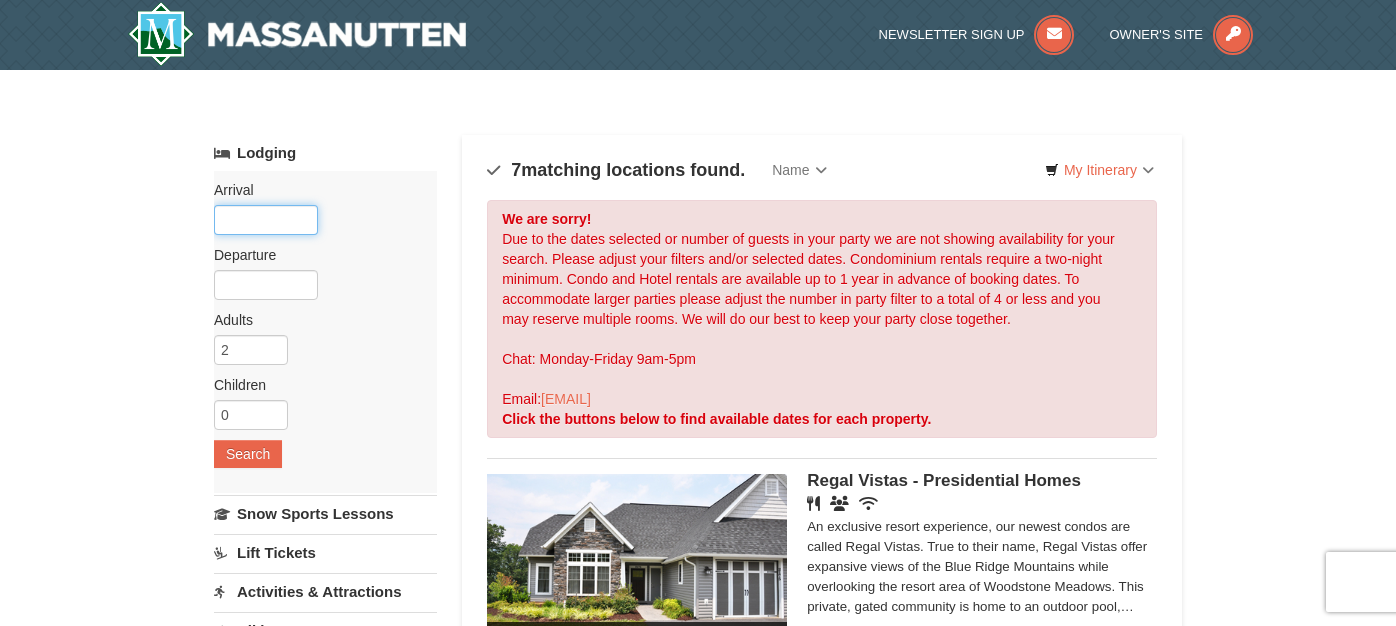 click at bounding box center (266, 220) 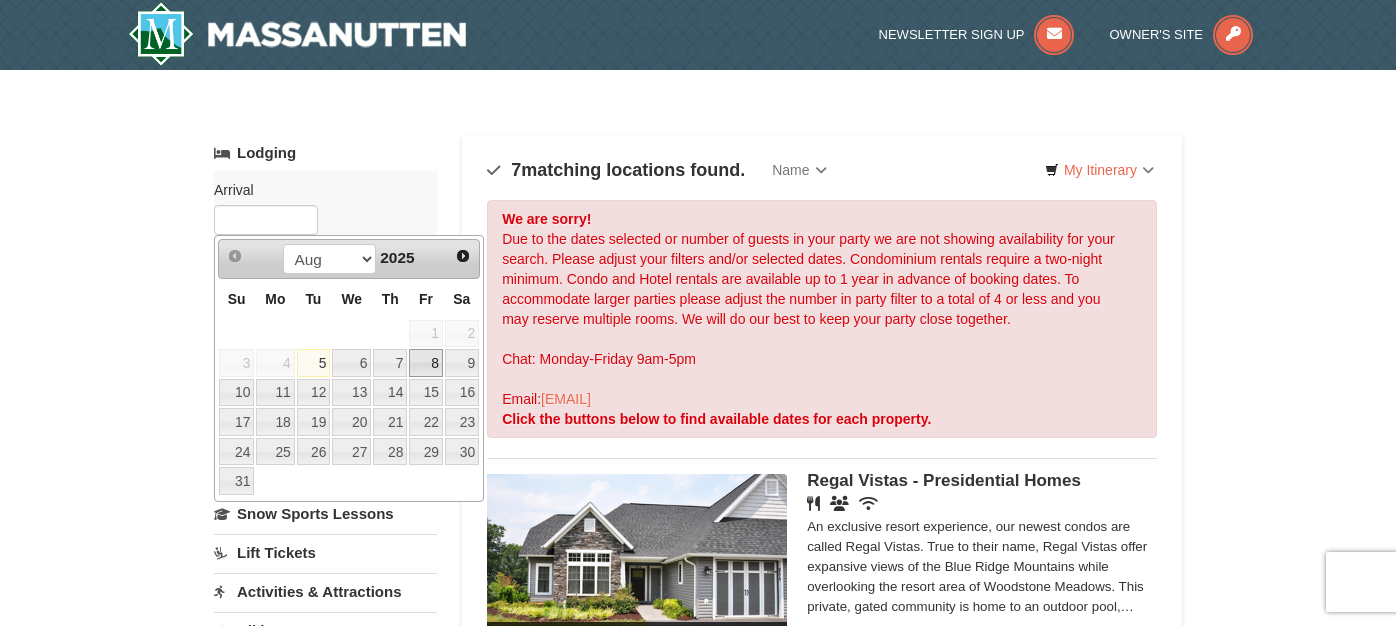 click on "8" at bounding box center [426, 363] 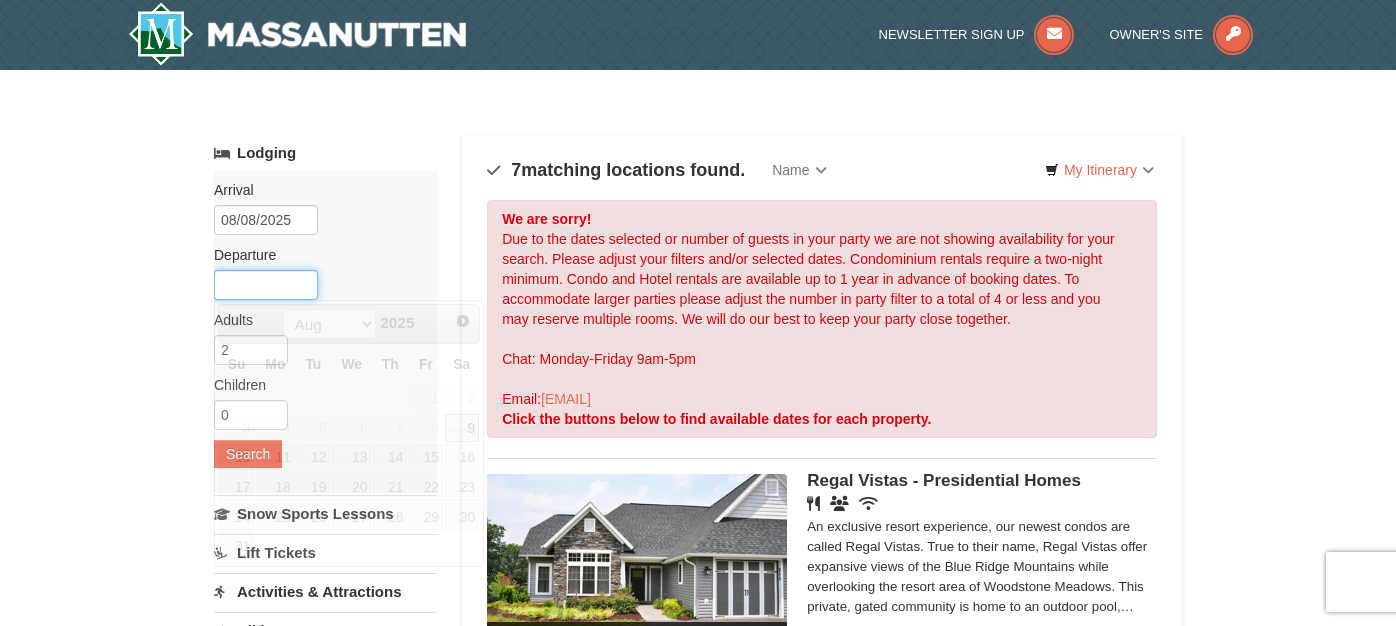 click at bounding box center [266, 285] 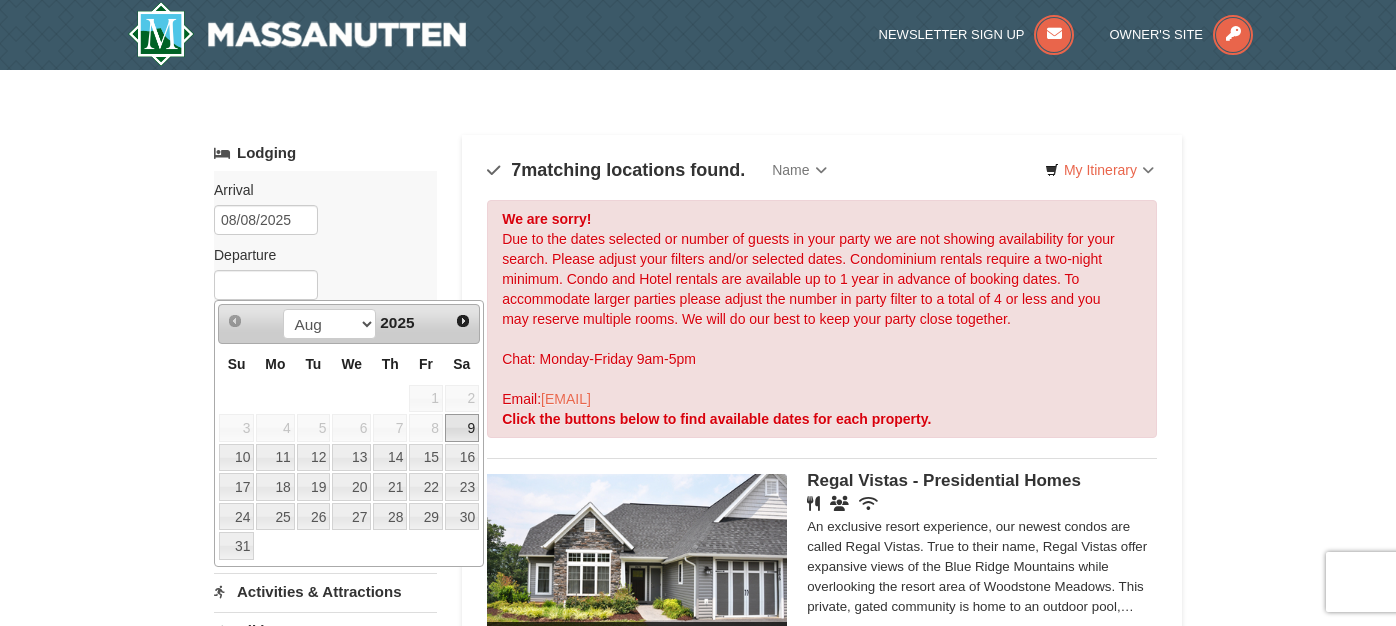 click on "9" at bounding box center [462, 428] 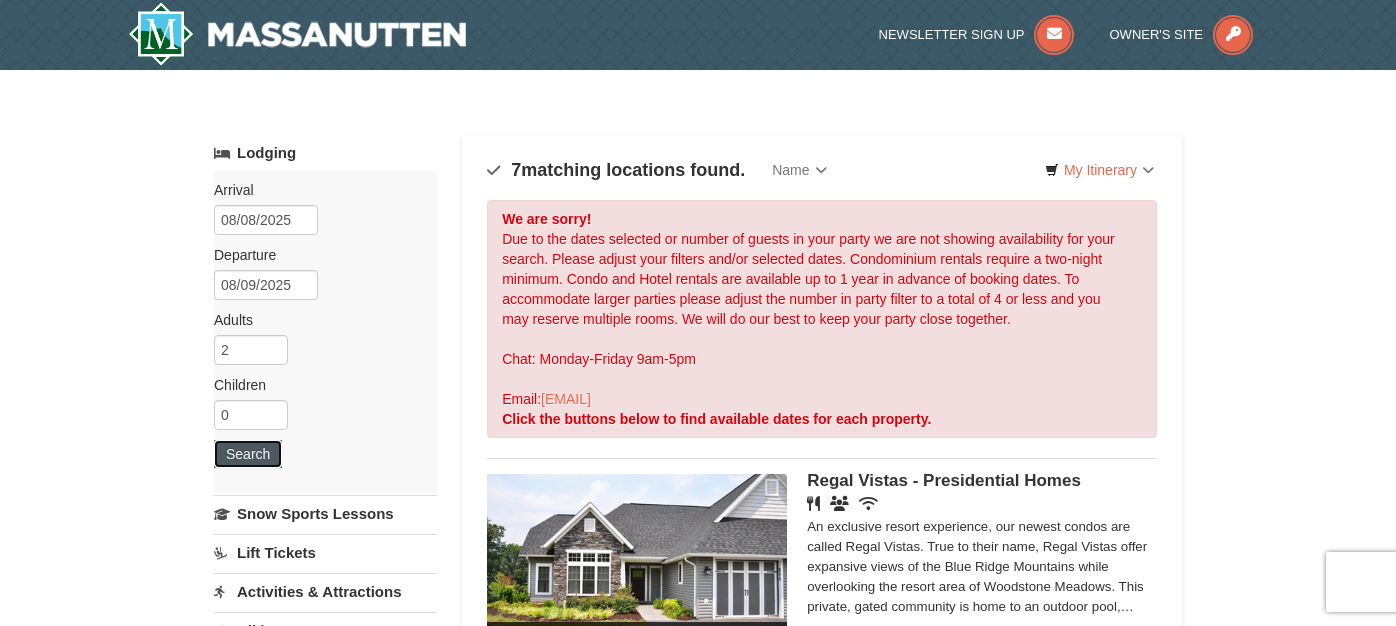 click on "Search" at bounding box center [248, 454] 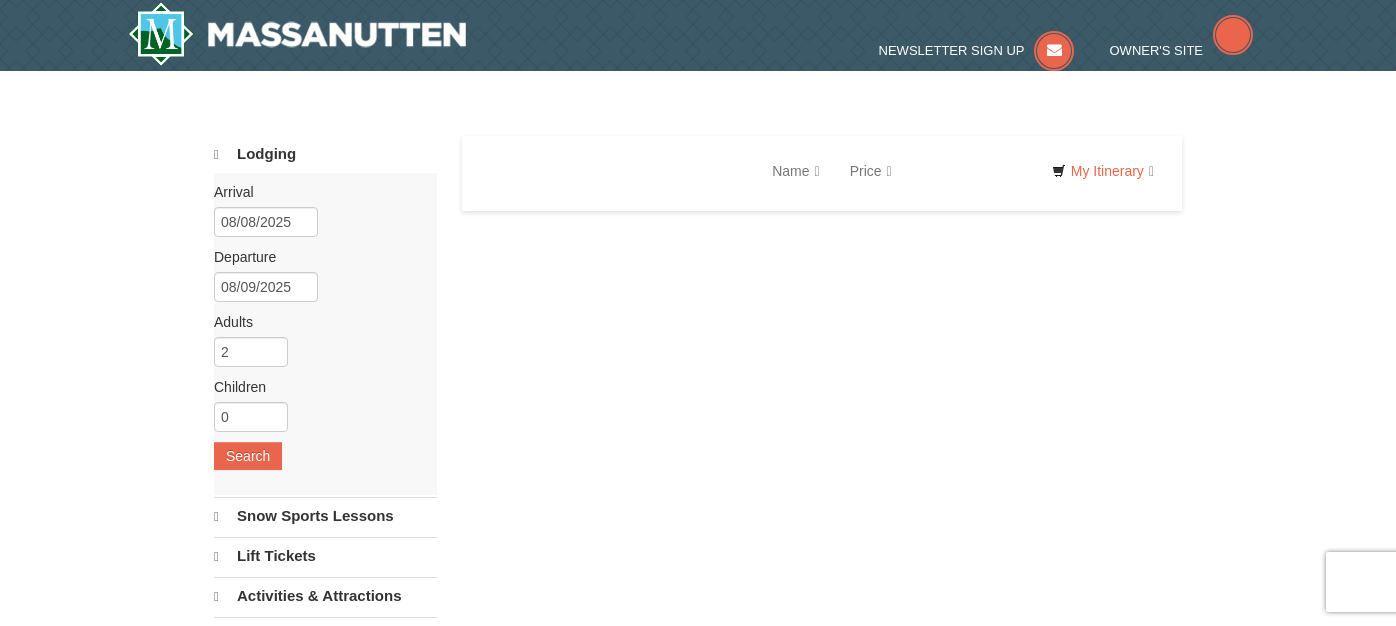 scroll, scrollTop: 0, scrollLeft: 0, axis: both 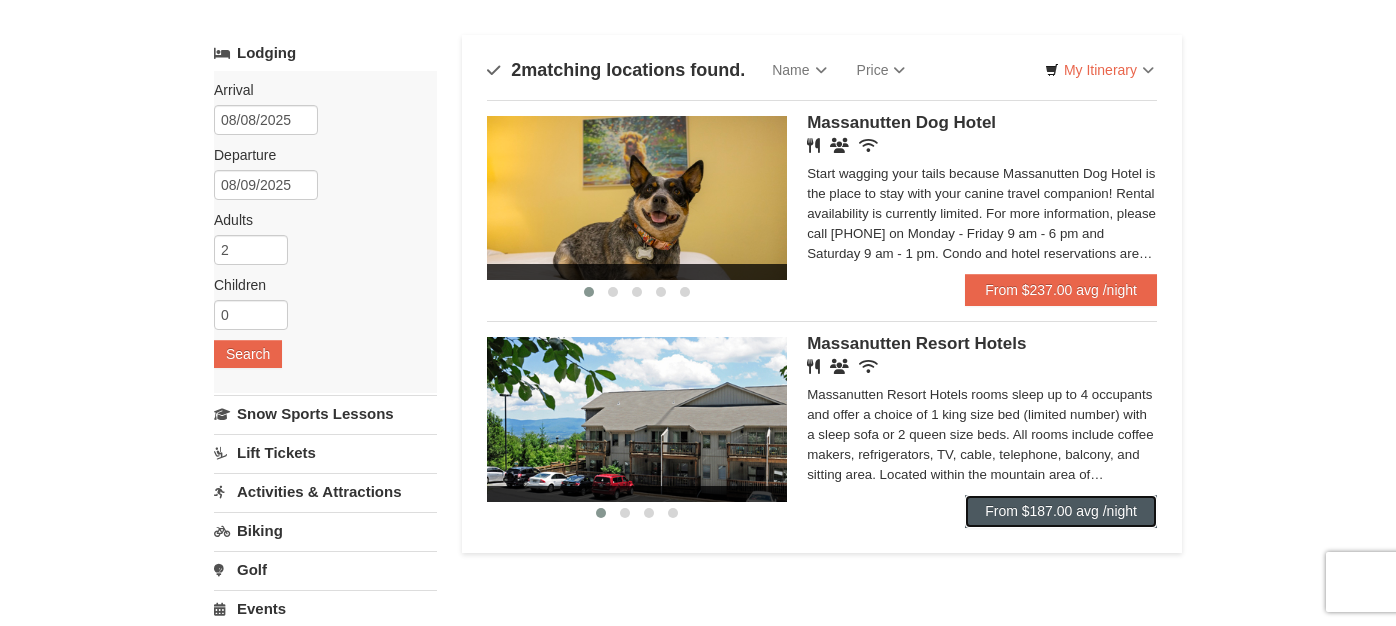 click on "From $187.00 avg /night" at bounding box center (1061, 511) 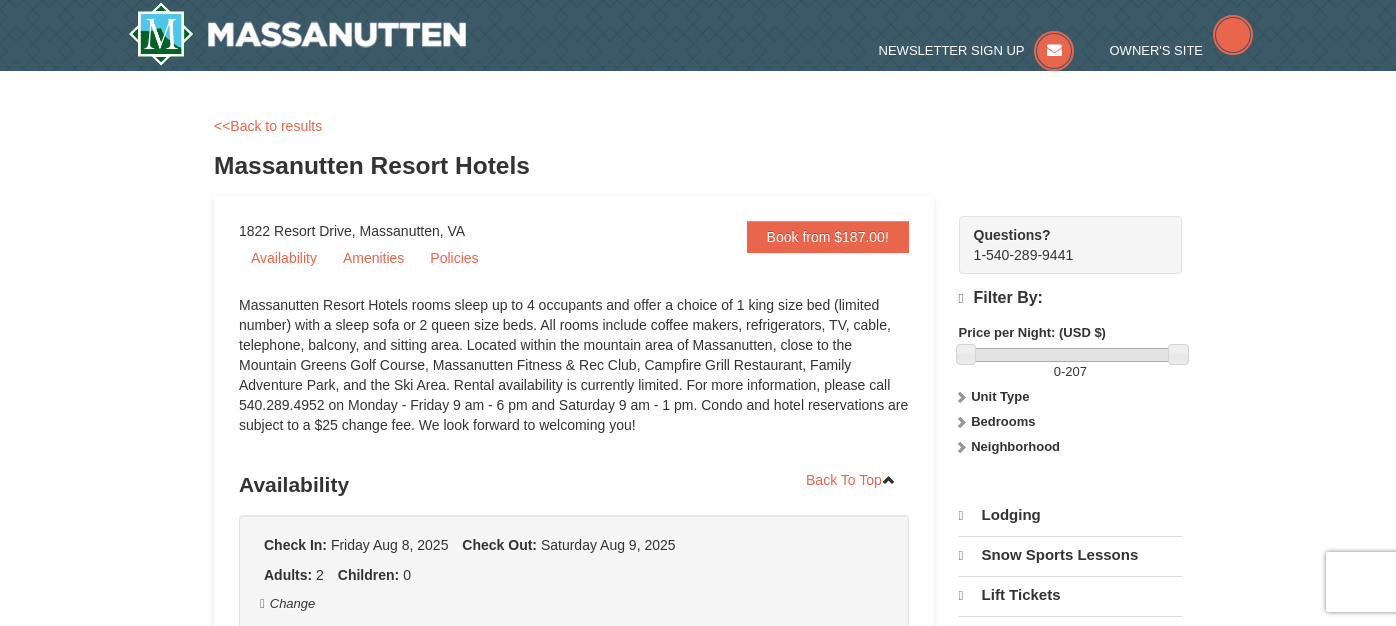 scroll, scrollTop: 0, scrollLeft: 0, axis: both 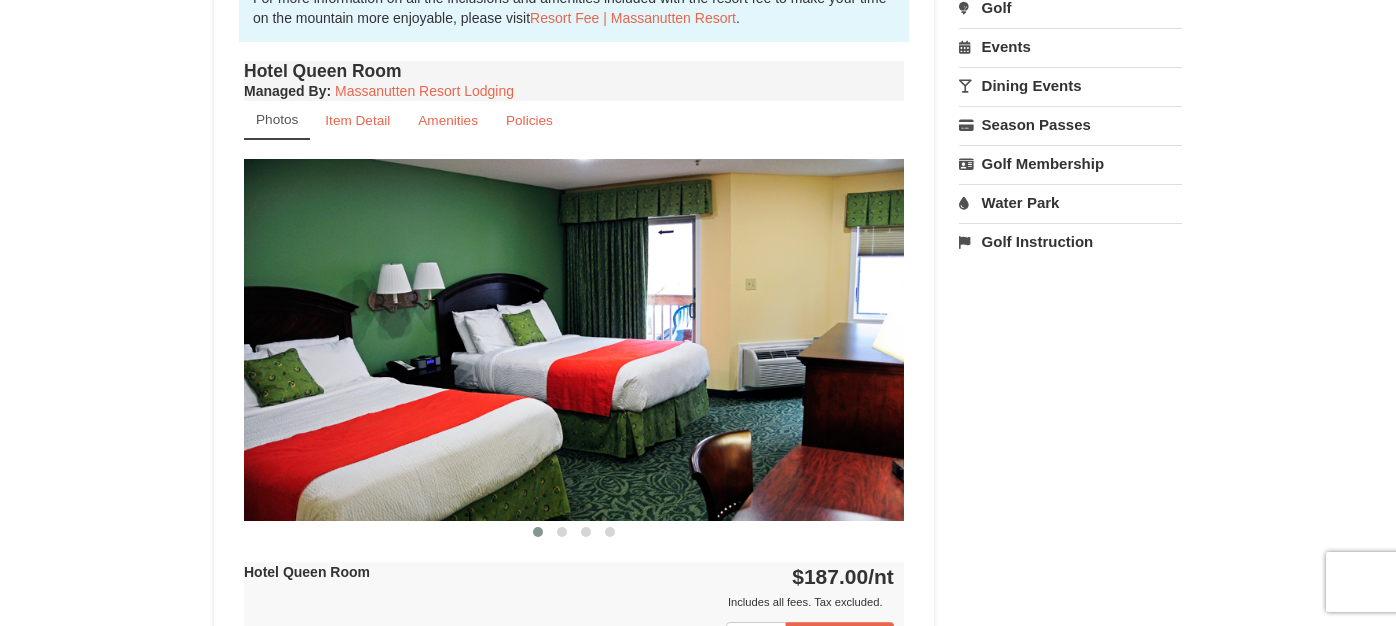 click at bounding box center (574, 339) 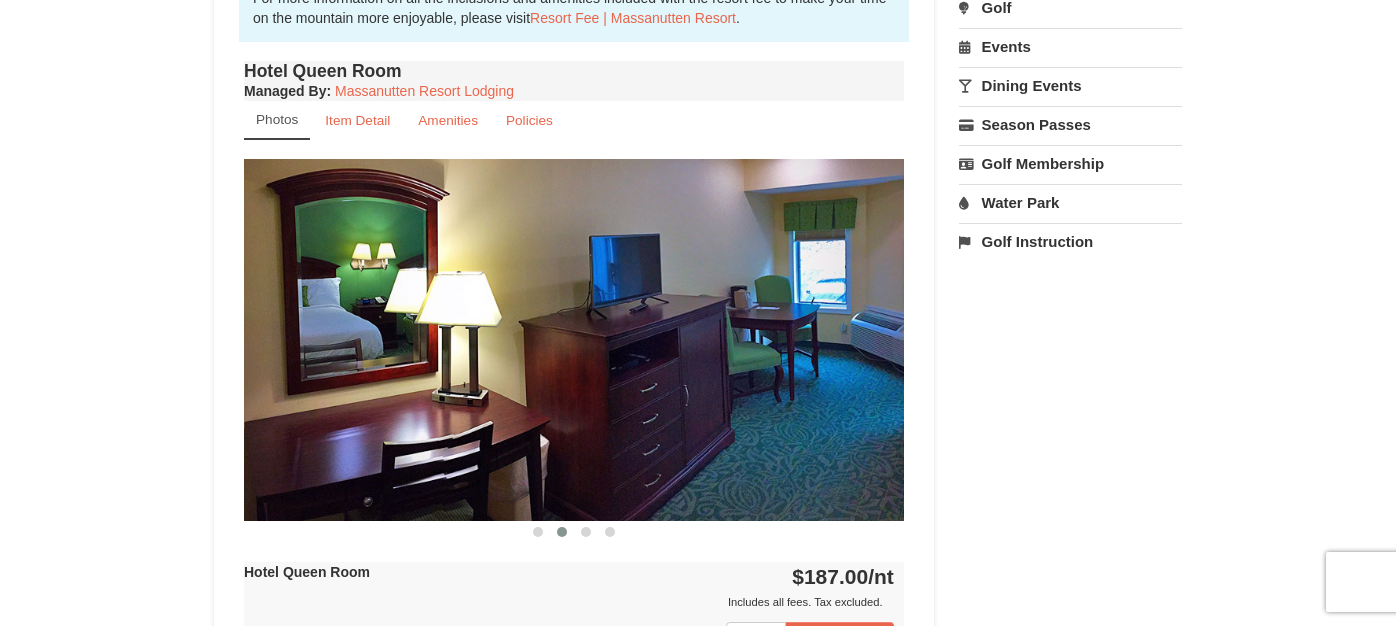 drag, startPoint x: 811, startPoint y: 427, endPoint x: 476, endPoint y: 415, distance: 335.21484 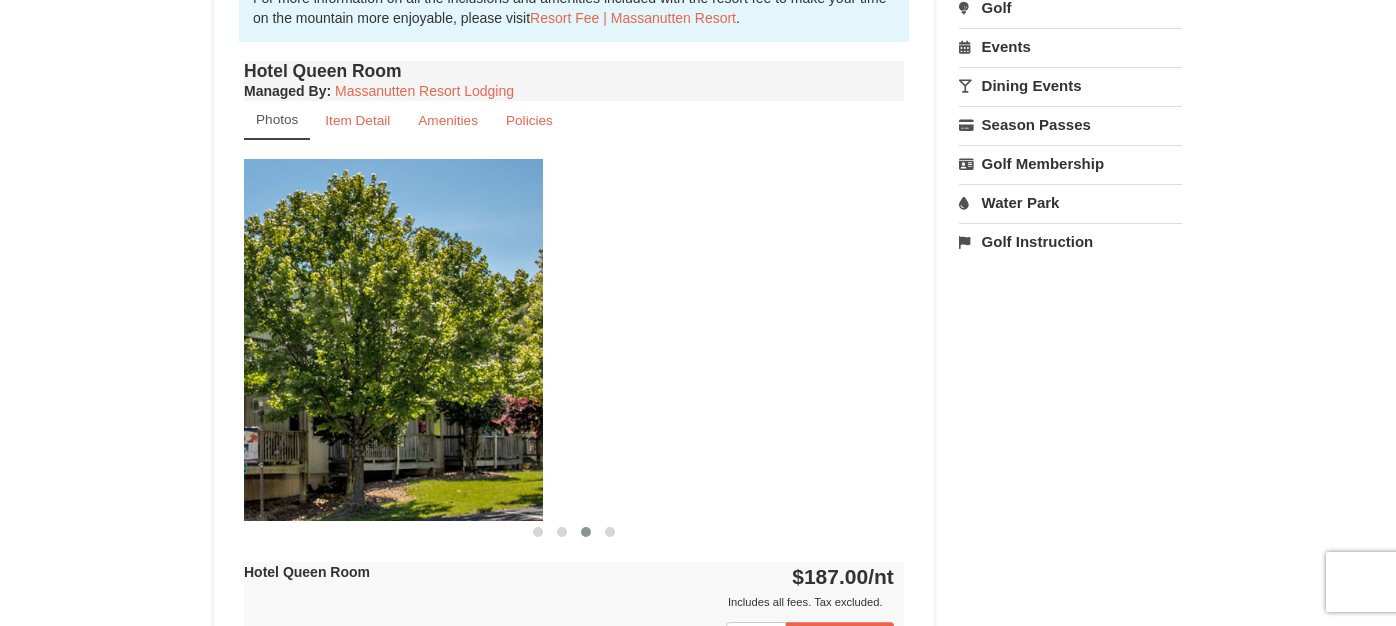 drag, startPoint x: 814, startPoint y: 414, endPoint x: 453, endPoint y: 414, distance: 361 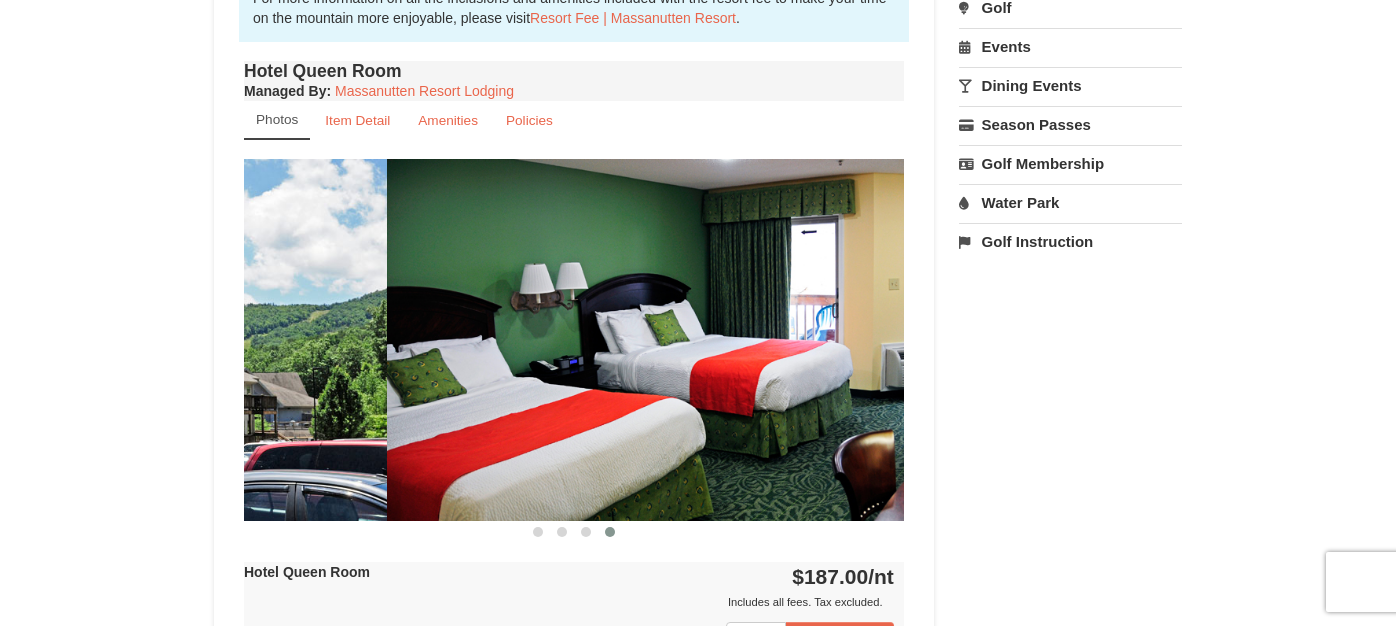 drag, startPoint x: 785, startPoint y: 413, endPoint x: 277, endPoint y: 407, distance: 508.03543 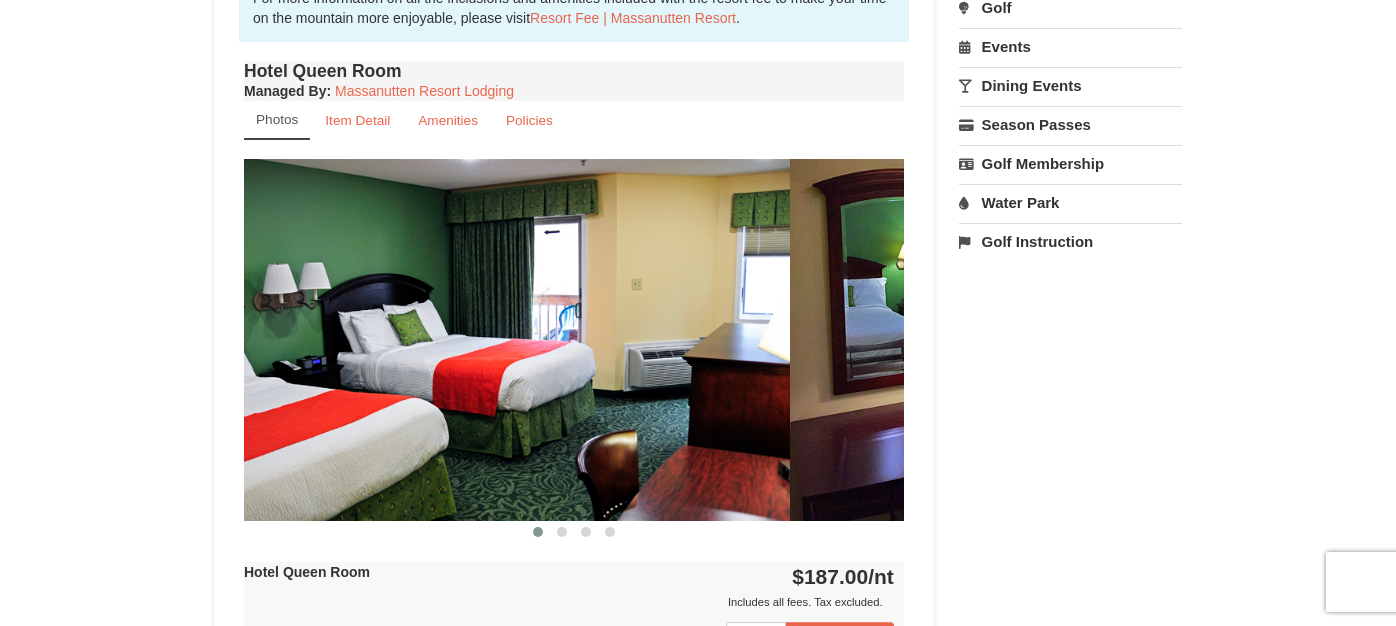 drag, startPoint x: 753, startPoint y: 450, endPoint x: 546, endPoint y: 444, distance: 207.08694 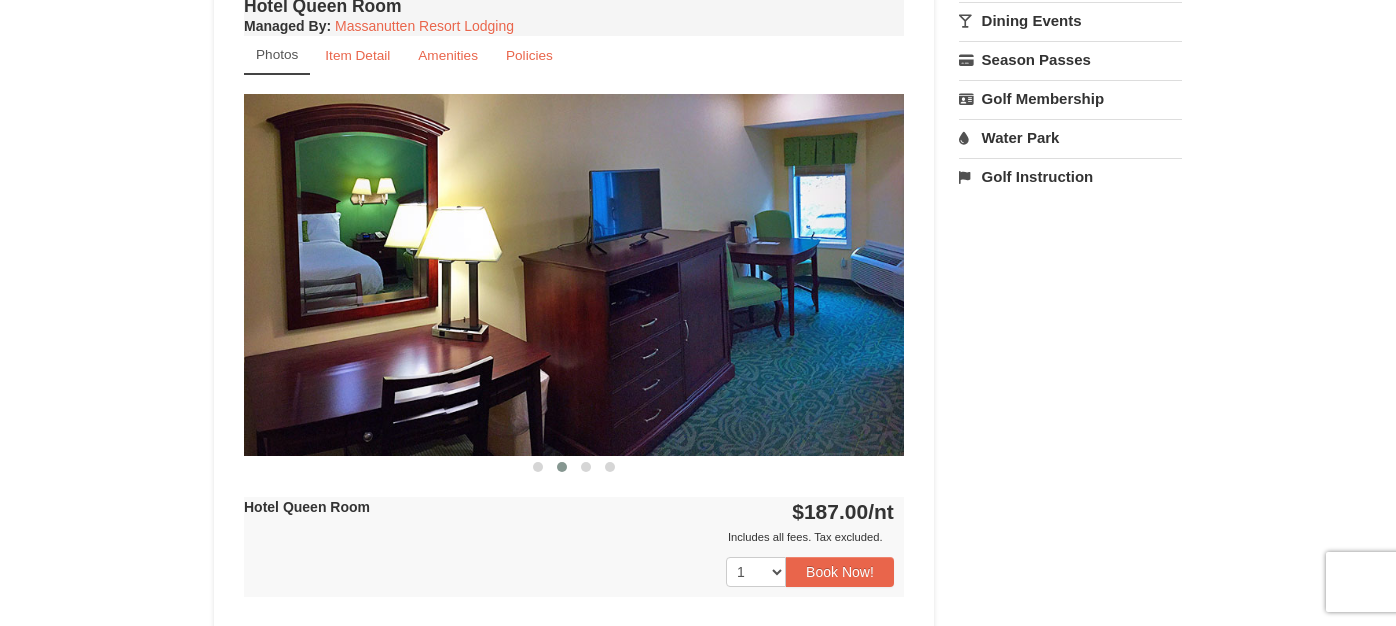 scroll, scrollTop: 800, scrollLeft: 0, axis: vertical 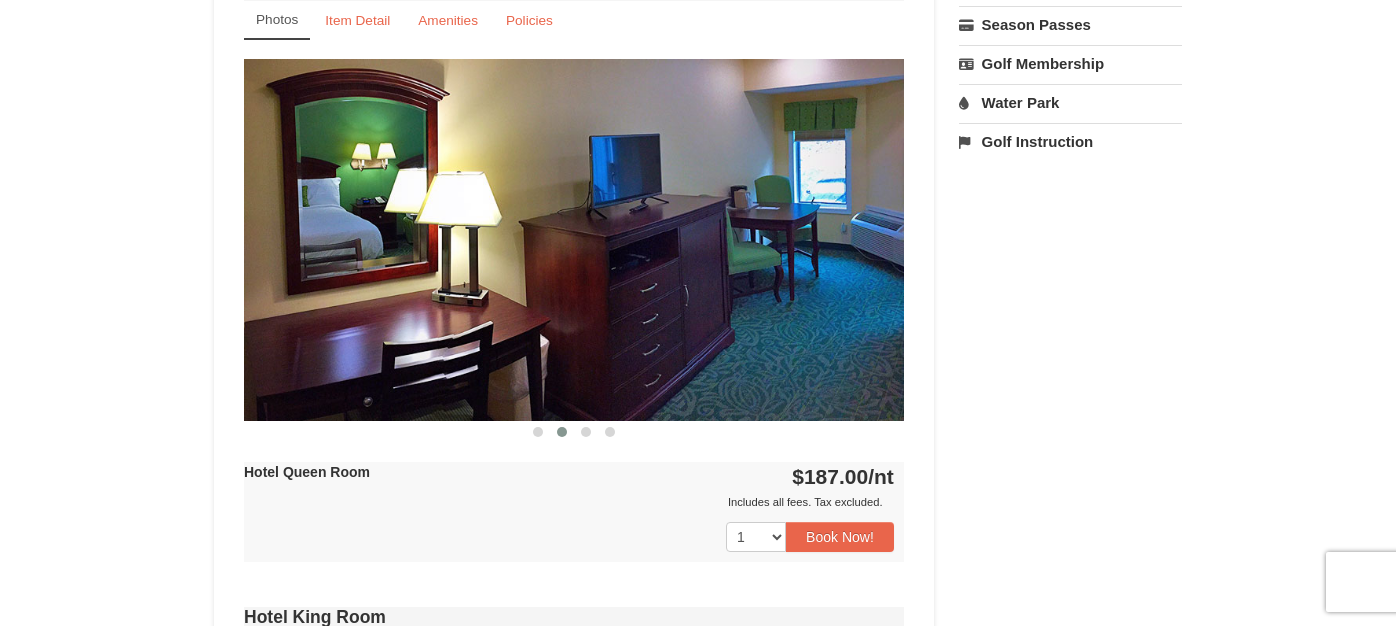 drag, startPoint x: 498, startPoint y: 363, endPoint x: 334, endPoint y: 354, distance: 164.24677 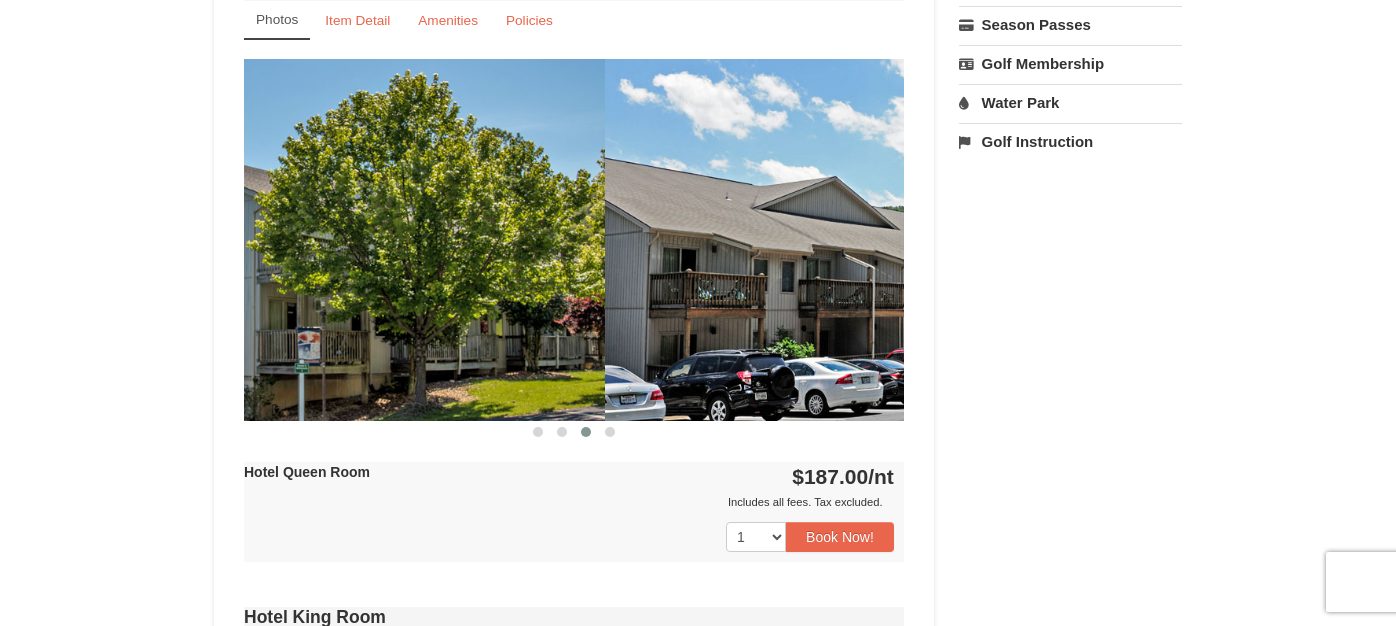 drag, startPoint x: 763, startPoint y: 375, endPoint x: 387, endPoint y: 374, distance: 376.00134 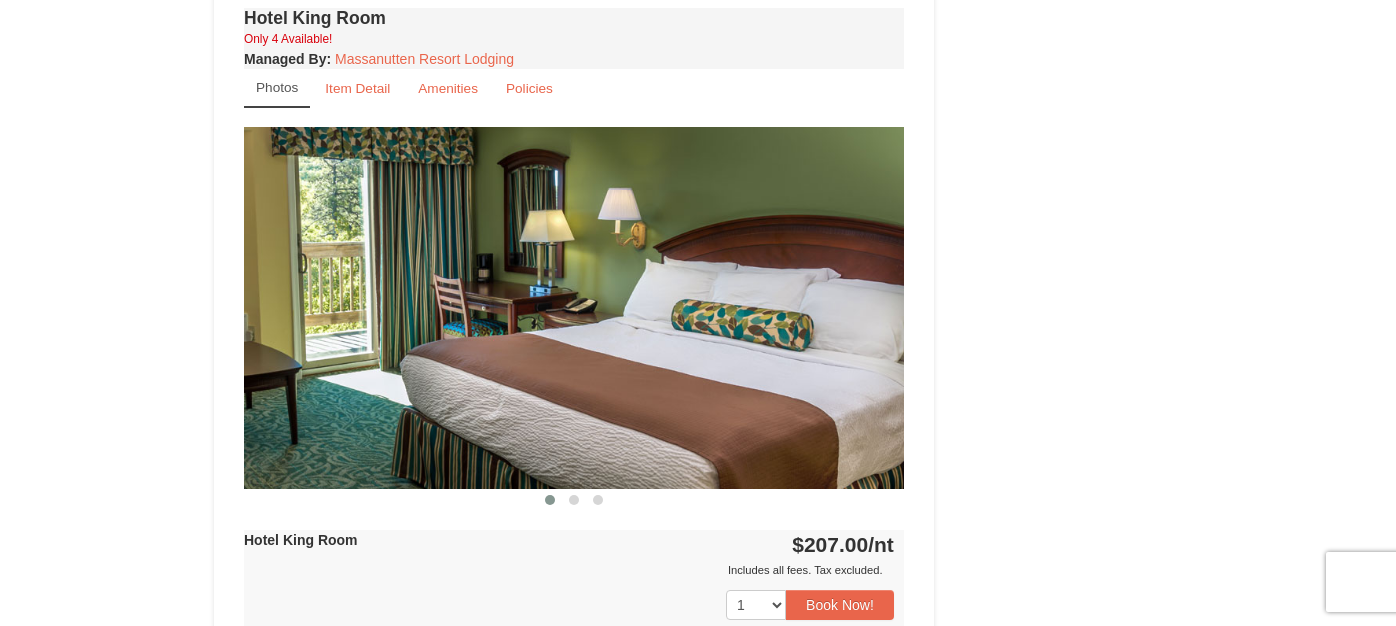 scroll, scrollTop: 1400, scrollLeft: 0, axis: vertical 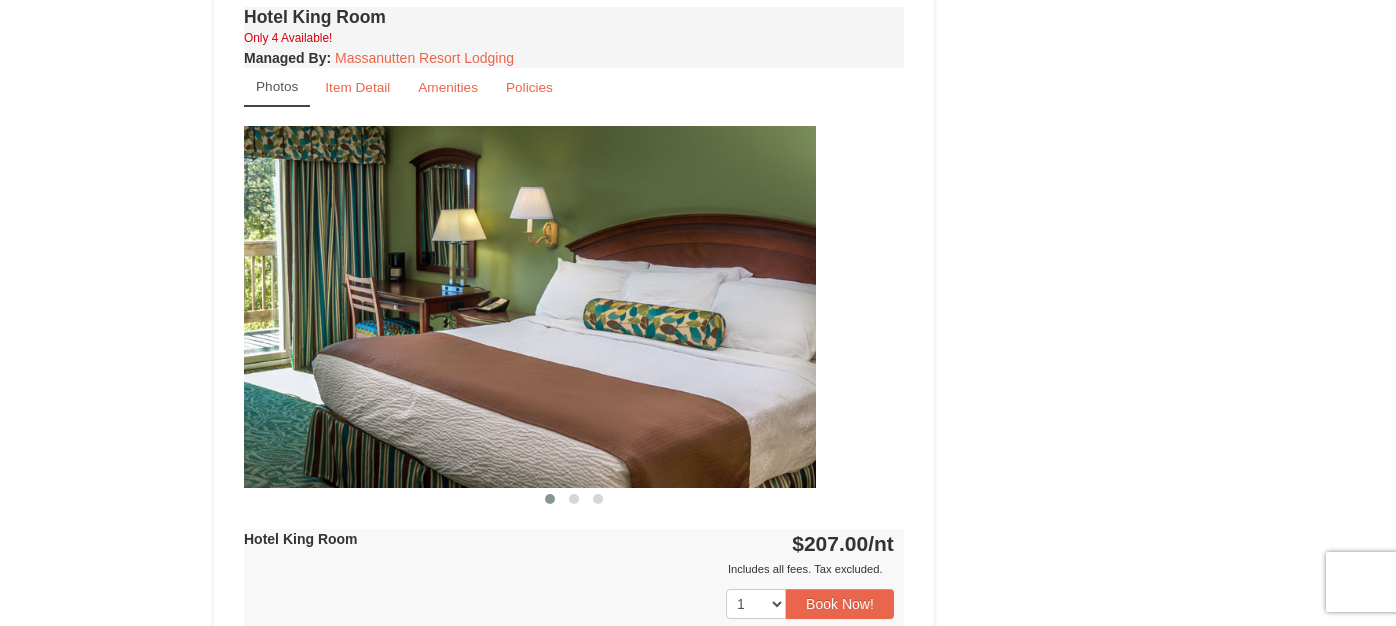 drag, startPoint x: 846, startPoint y: 444, endPoint x: 323, endPoint y: 399, distance: 524.9324 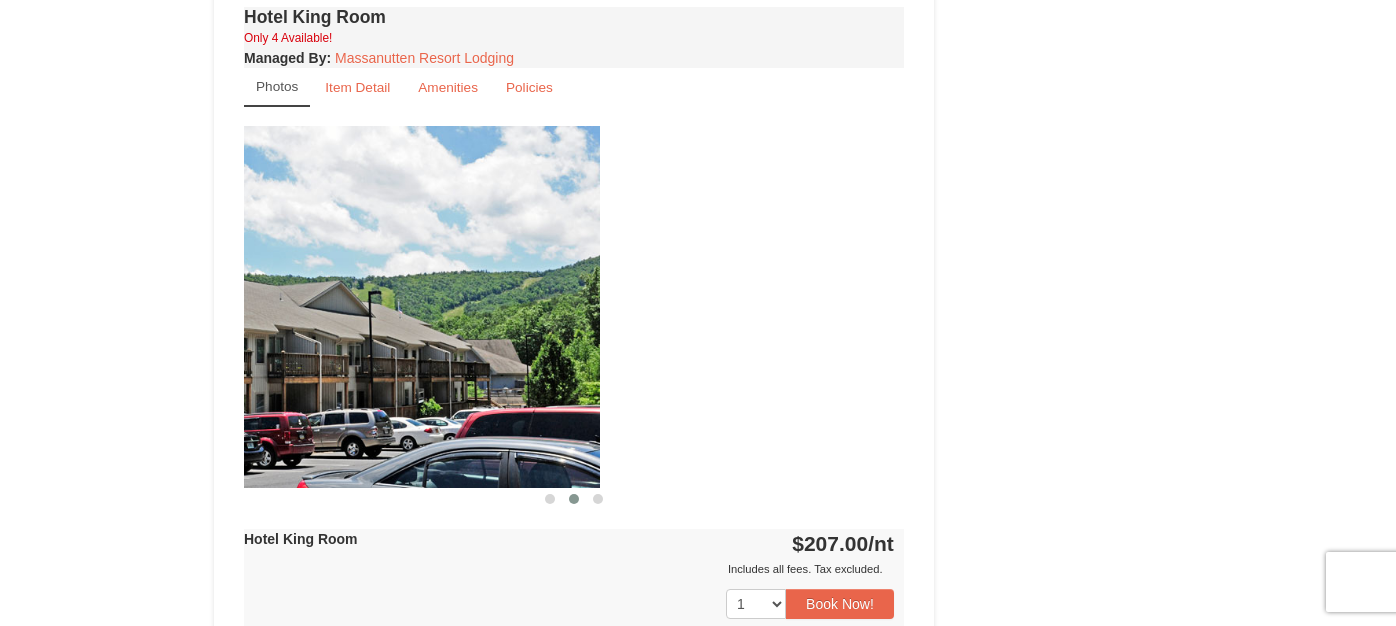 drag, startPoint x: 769, startPoint y: 401, endPoint x: 330, endPoint y: 388, distance: 439.19244 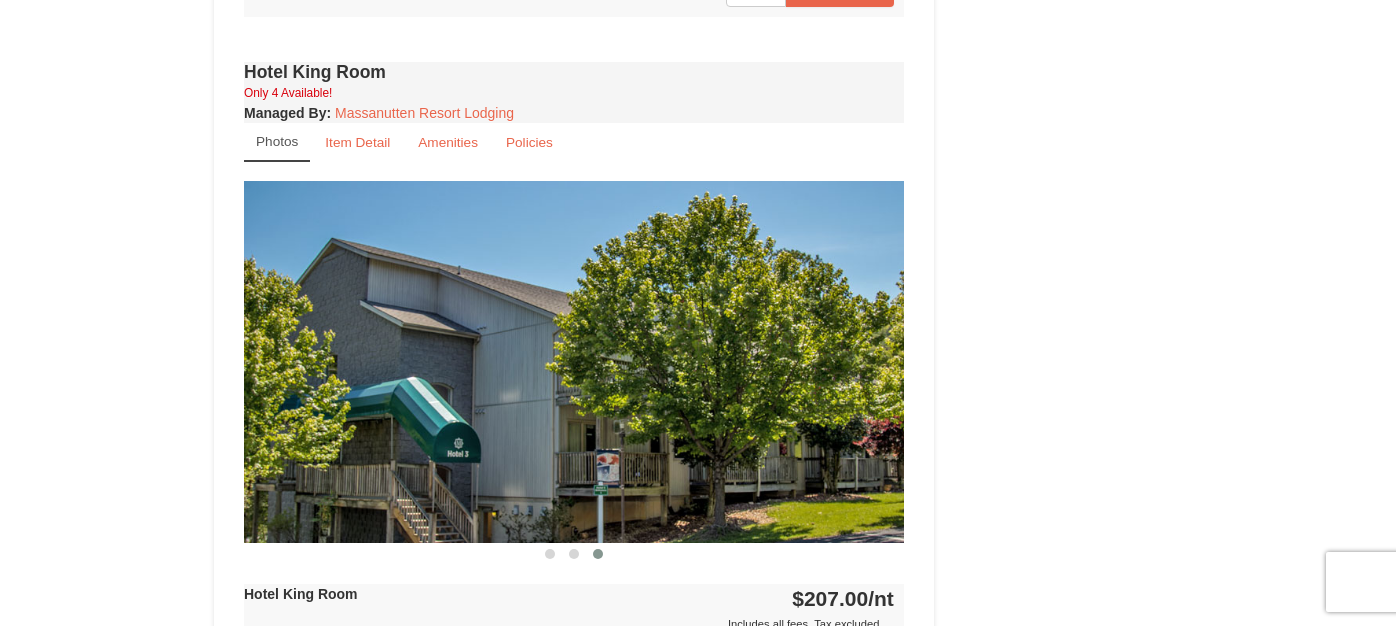 scroll, scrollTop: 1300, scrollLeft: 0, axis: vertical 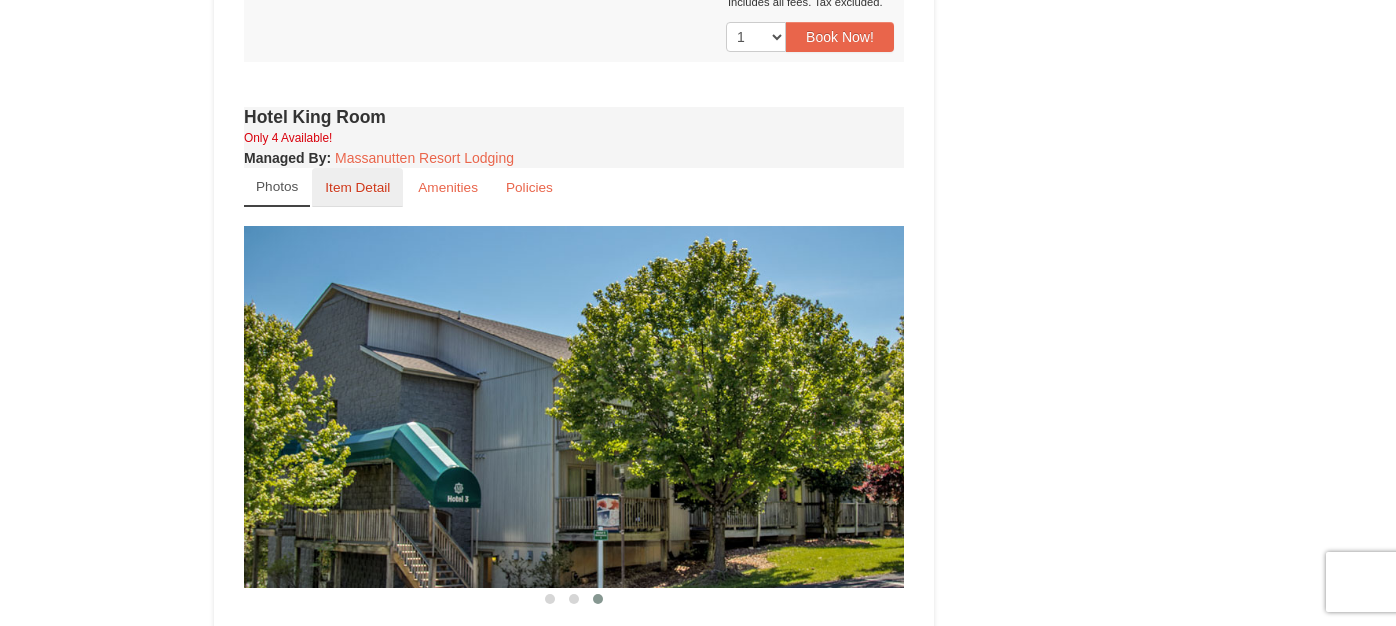 click on "Item Detail" at bounding box center (357, 187) 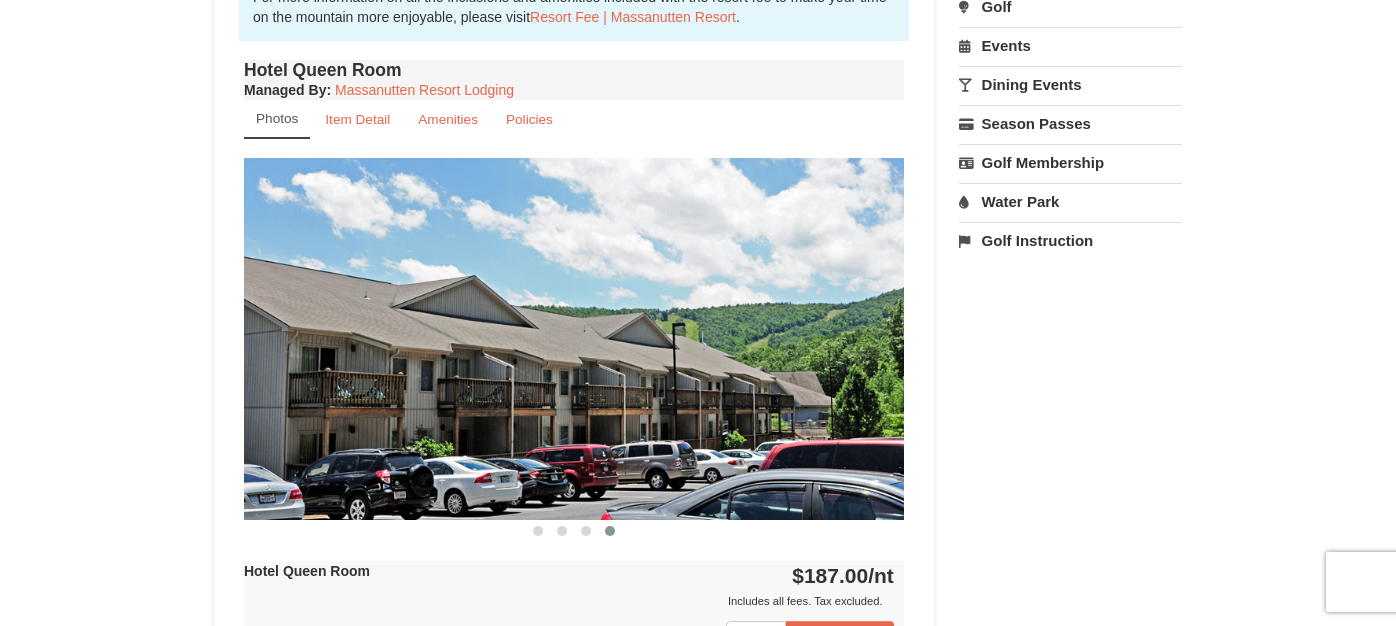 scroll, scrollTop: 700, scrollLeft: 0, axis: vertical 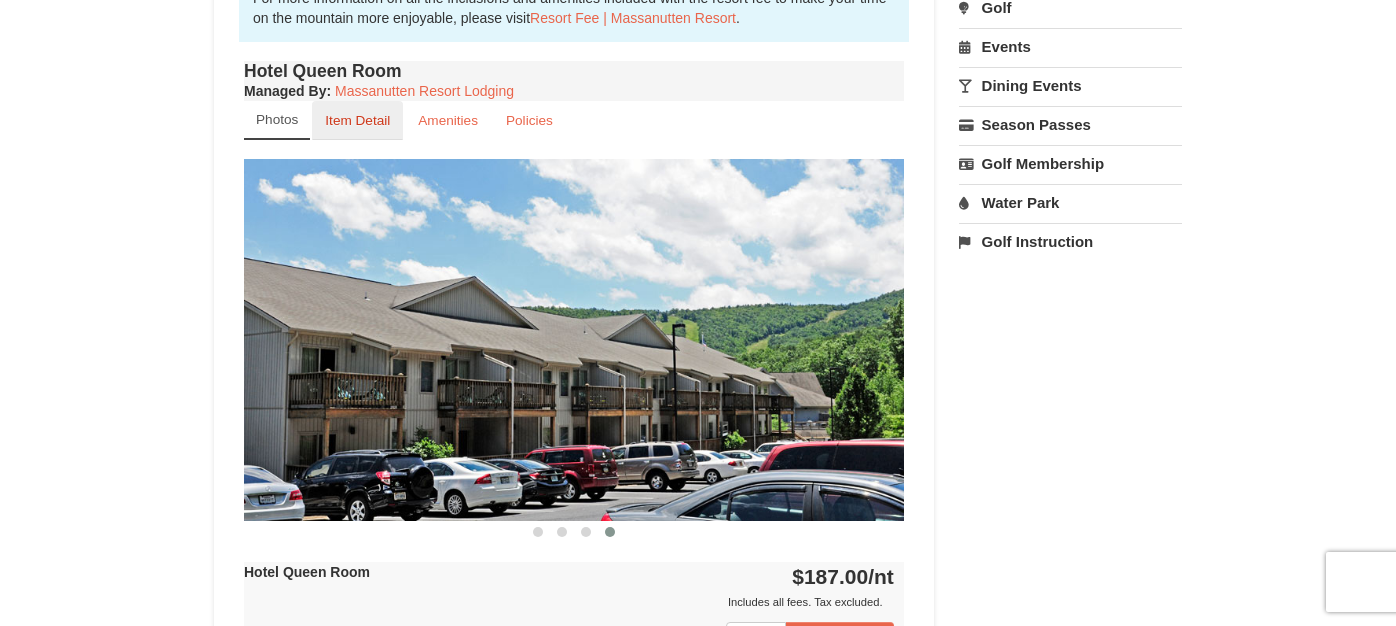 click on "Item Detail" at bounding box center (357, 120) 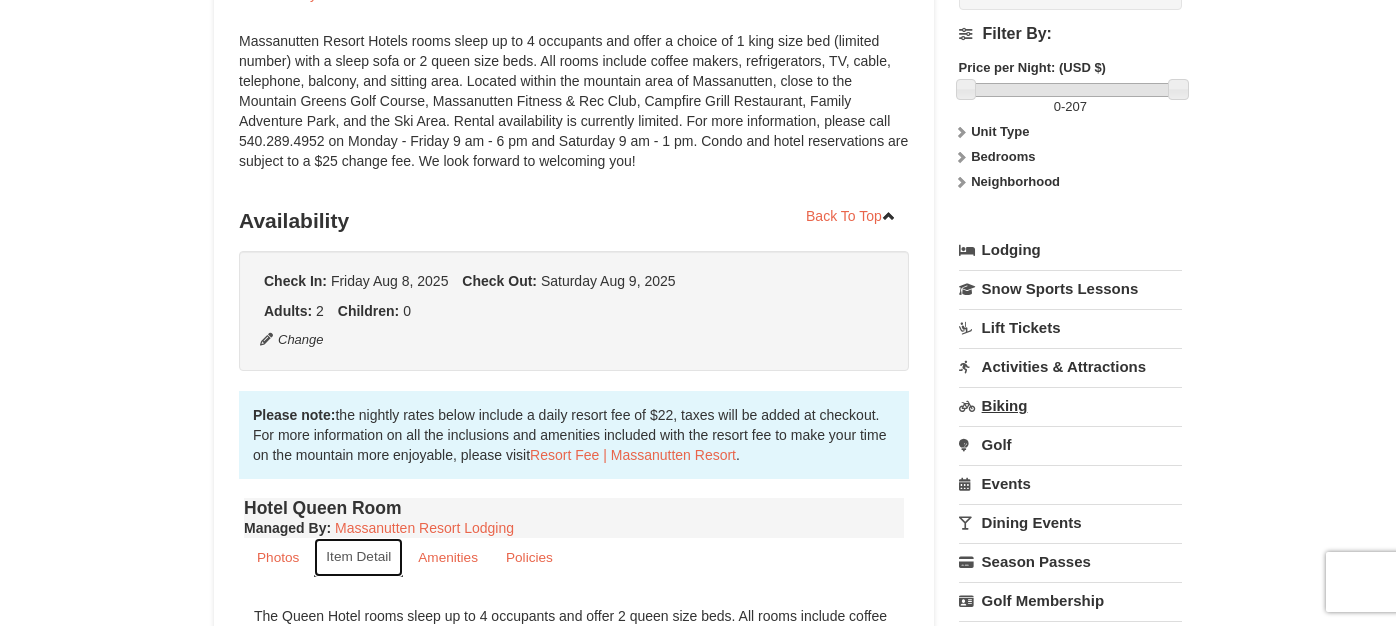 scroll, scrollTop: 400, scrollLeft: 0, axis: vertical 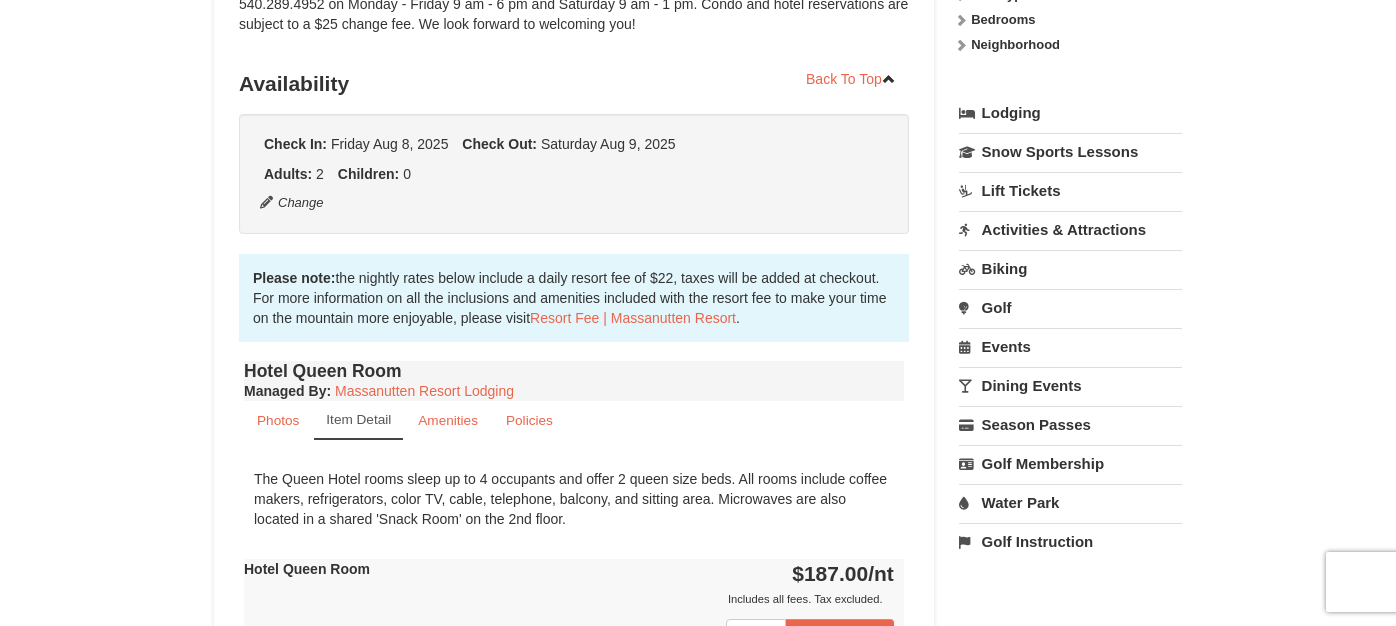 click on "Water Park" at bounding box center [1070, 502] 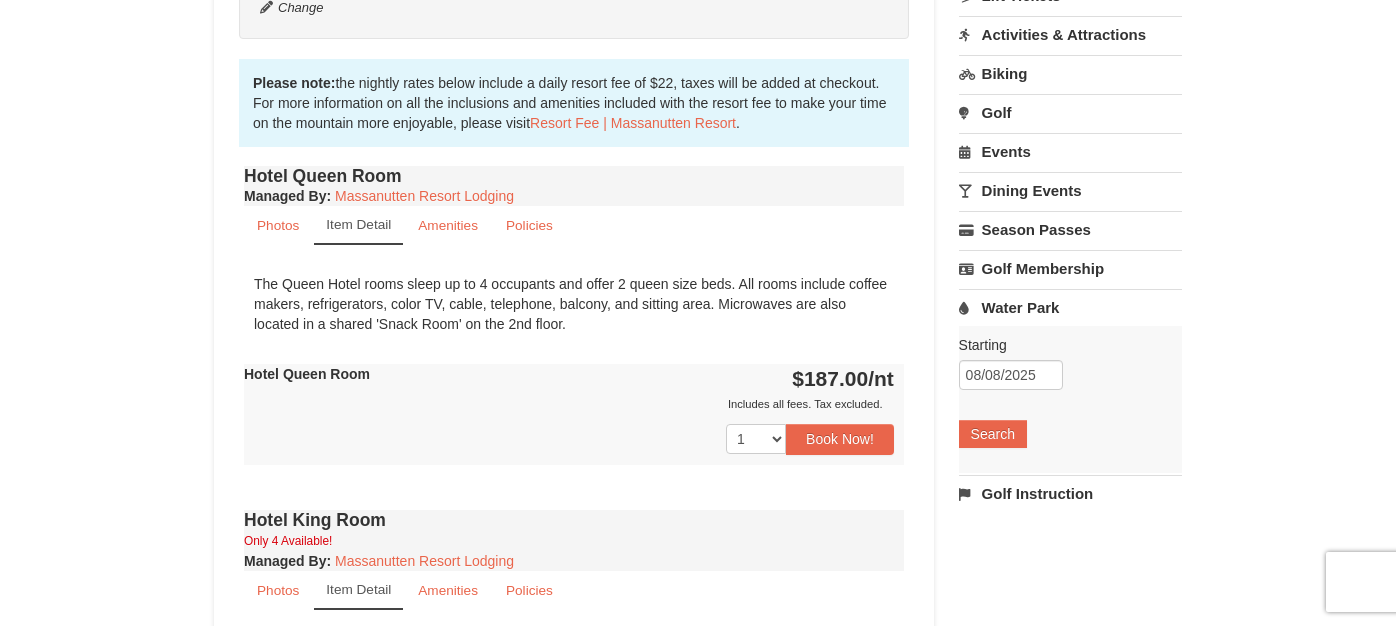 scroll, scrollTop: 600, scrollLeft: 0, axis: vertical 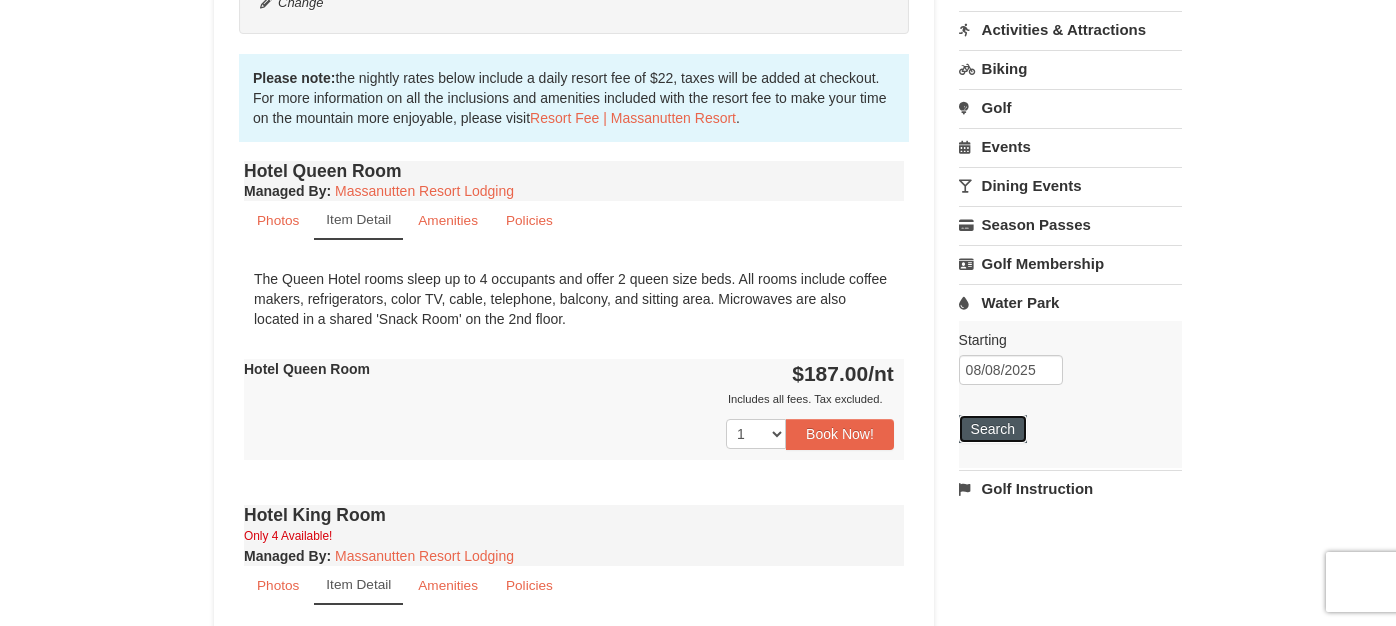 click on "Search" at bounding box center (993, 429) 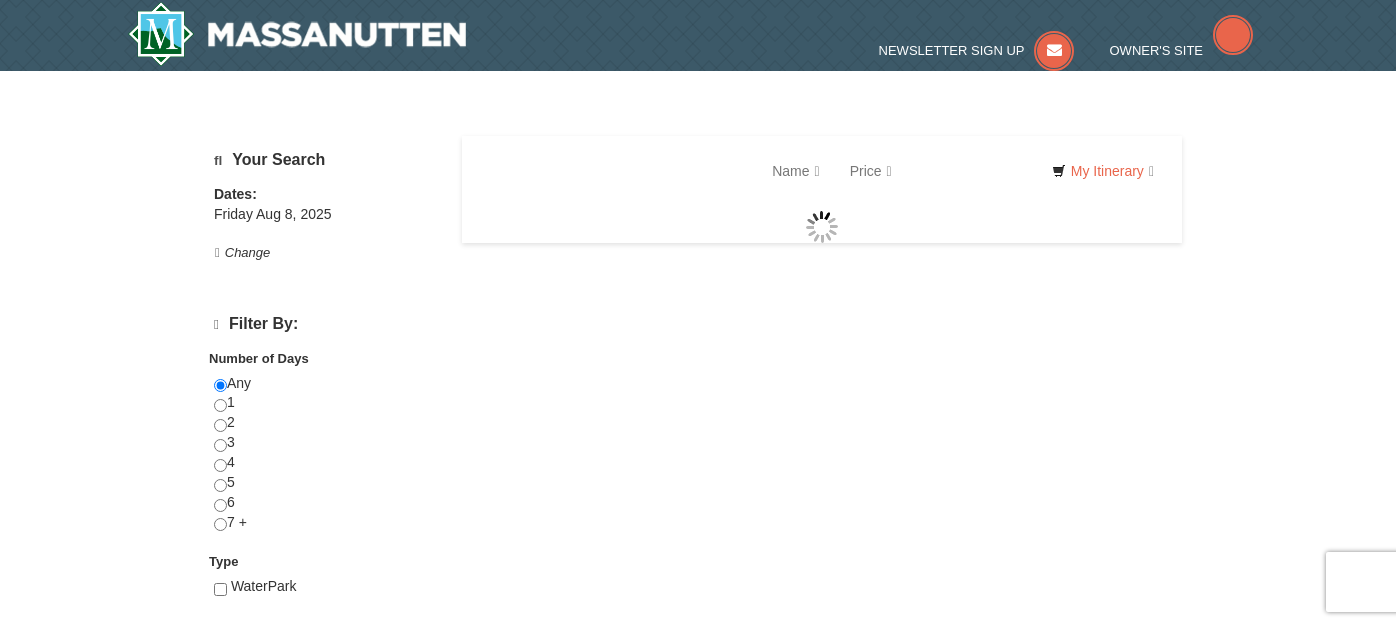 scroll, scrollTop: 0, scrollLeft: 0, axis: both 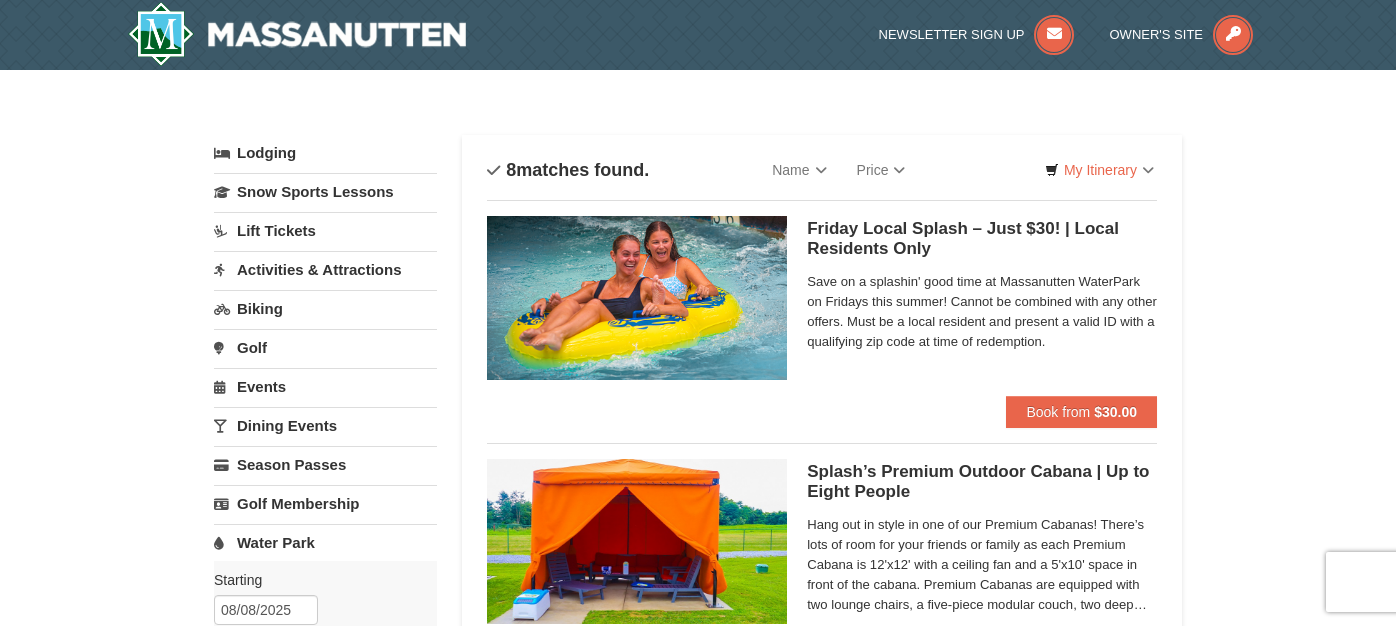click on "Lodging" at bounding box center [325, 153] 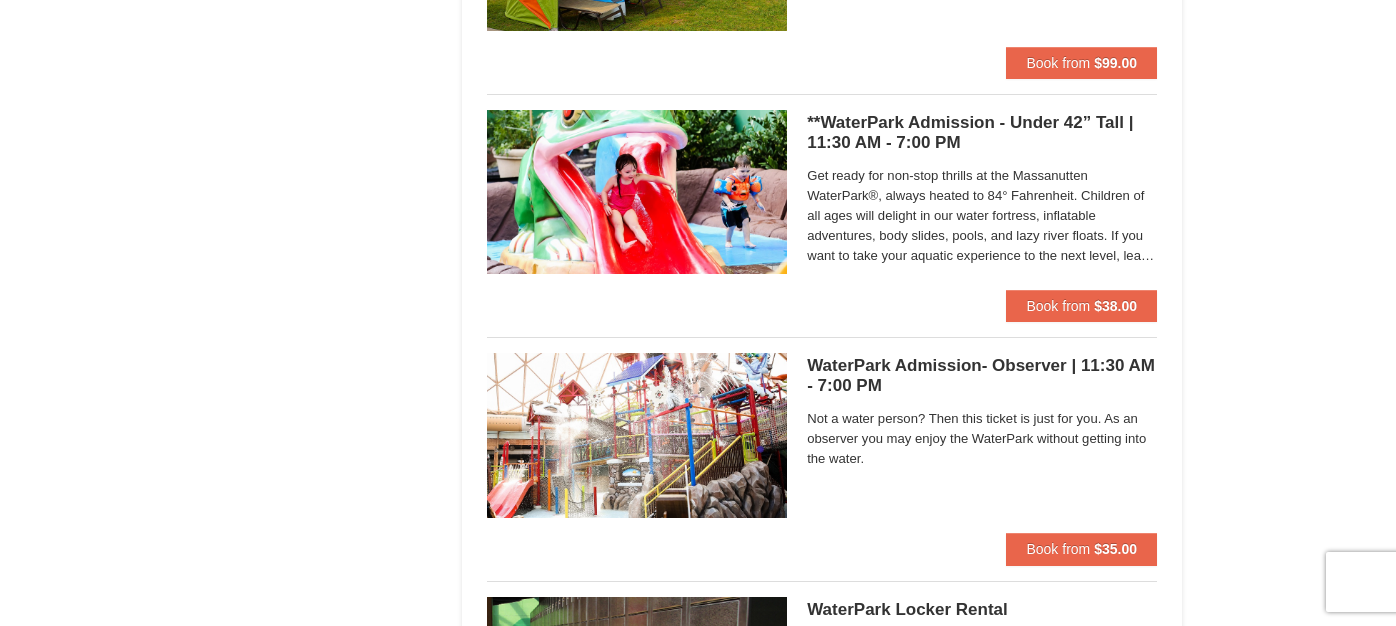 scroll, scrollTop: 1276, scrollLeft: 0, axis: vertical 